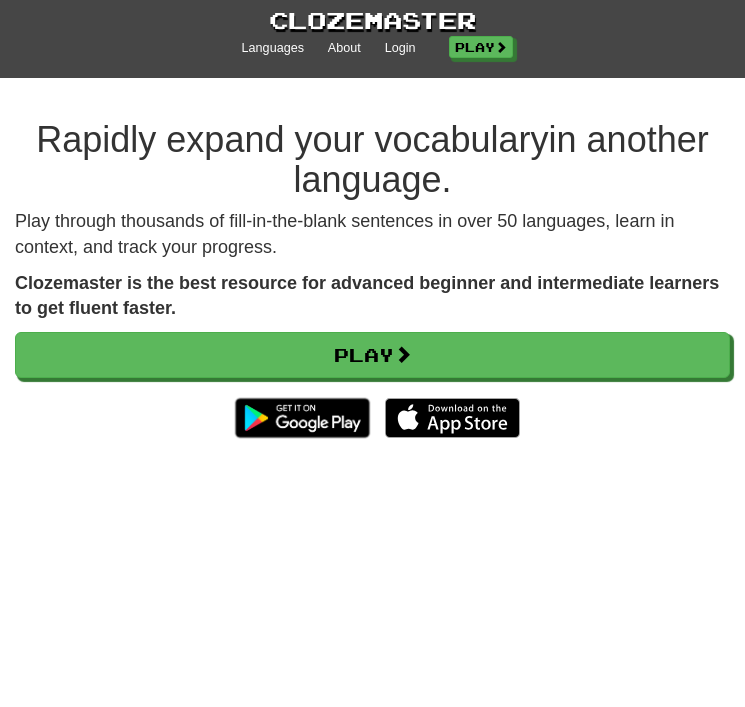 scroll, scrollTop: 0, scrollLeft: 0, axis: both 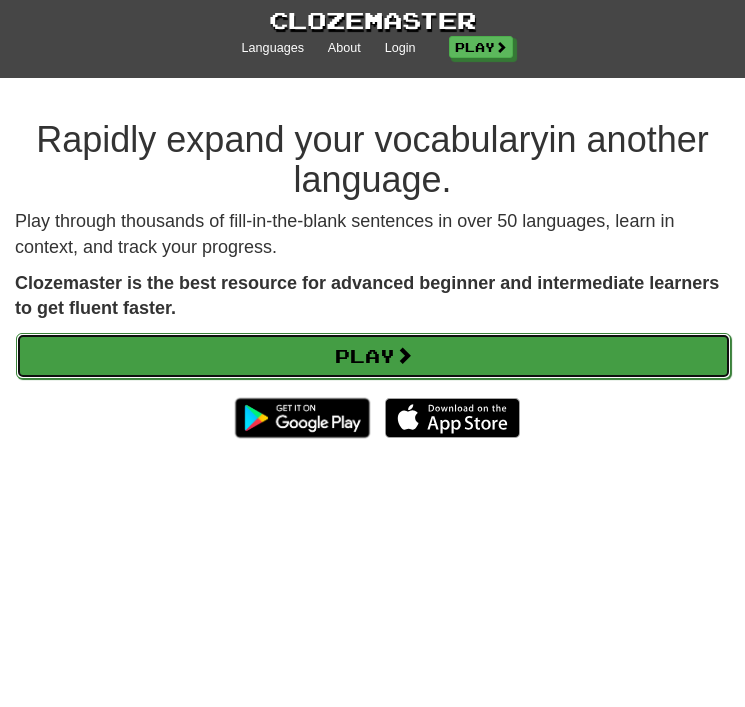 click on "Play" at bounding box center [373, 356] 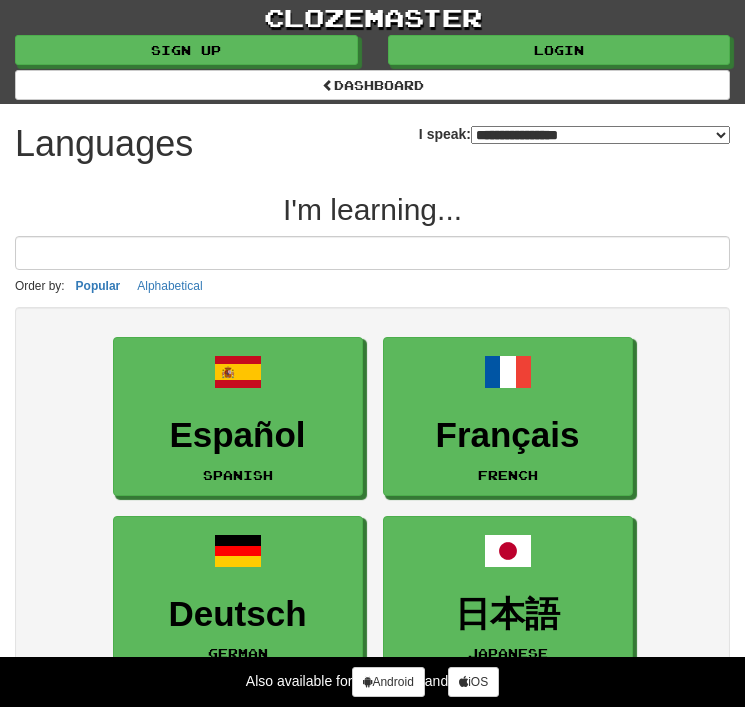 select on "*******" 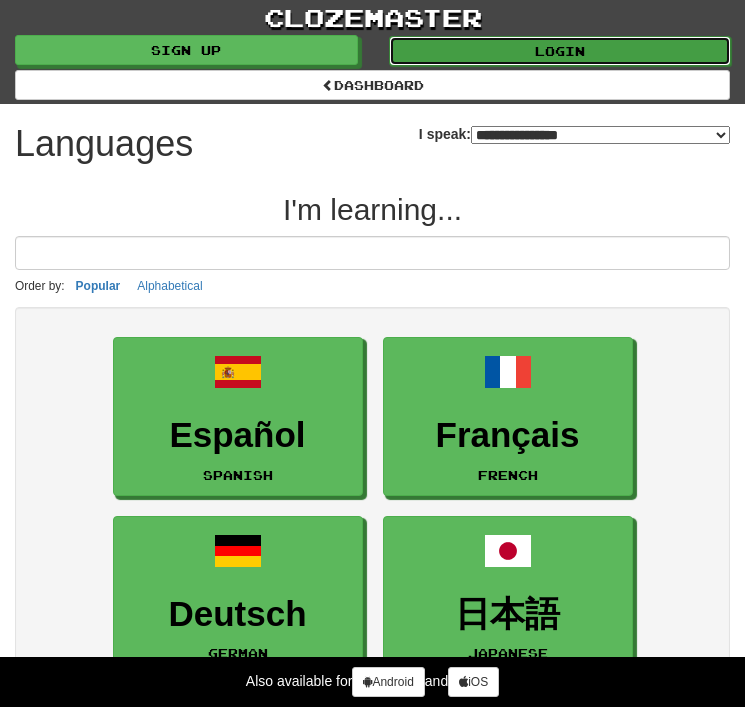 click on "Login" at bounding box center [560, 51] 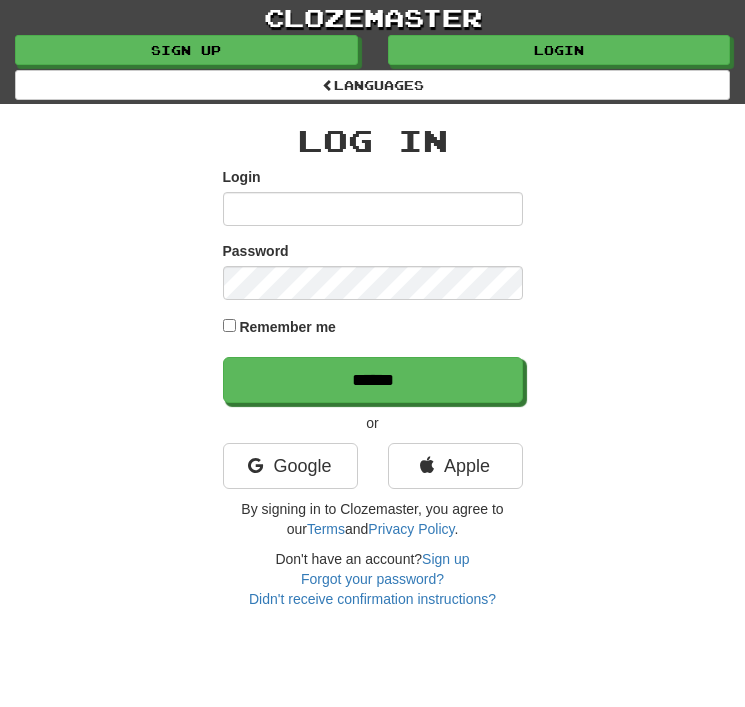 scroll, scrollTop: 0, scrollLeft: 0, axis: both 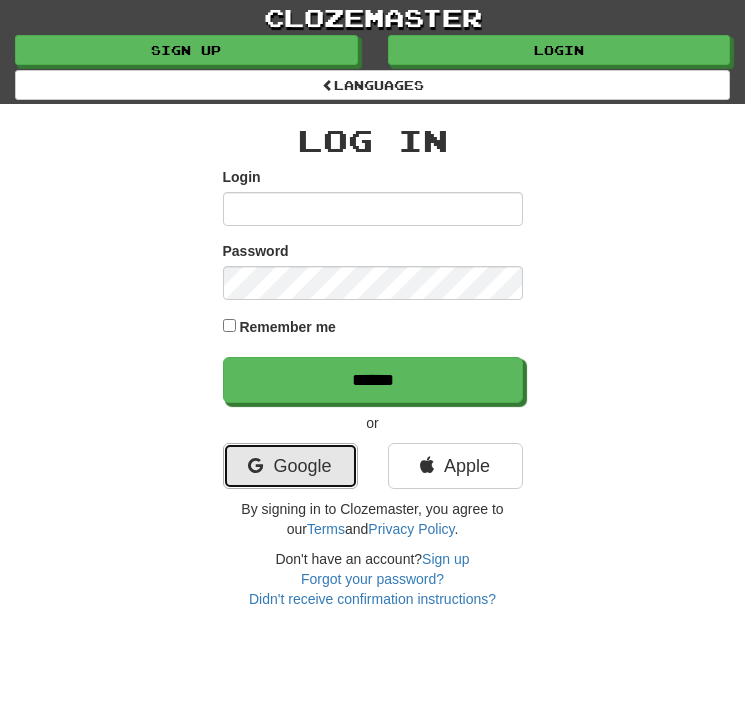 click on "Google" at bounding box center (290, 466) 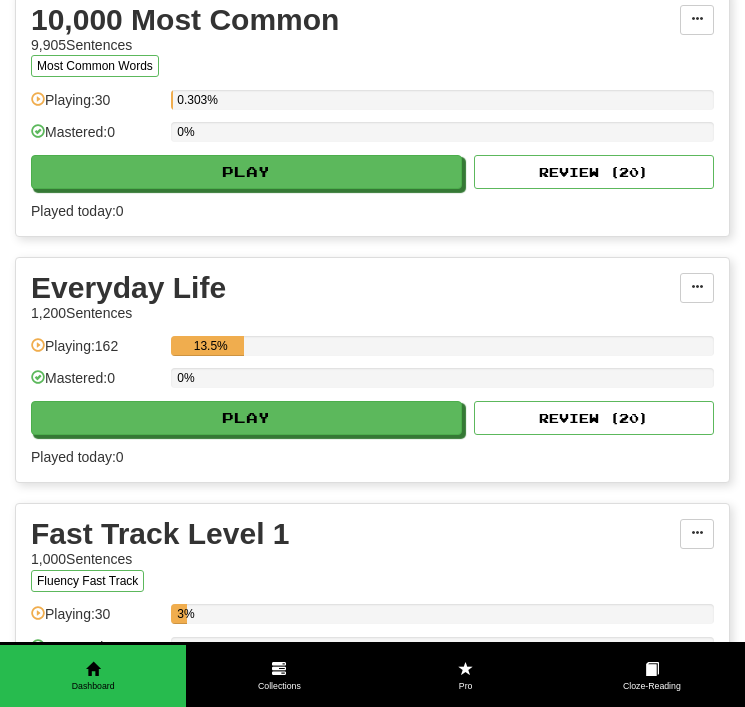 scroll, scrollTop: 398, scrollLeft: 0, axis: vertical 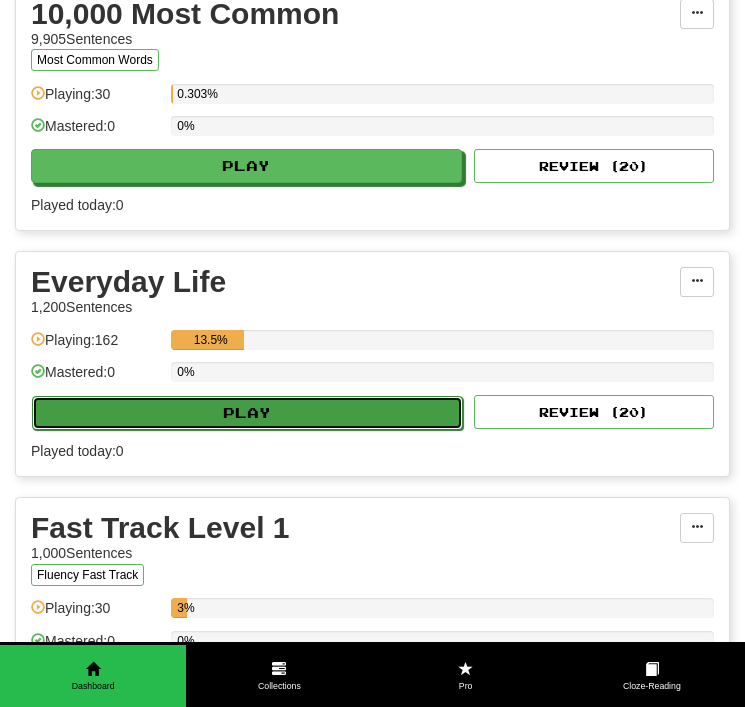 click on "Play" at bounding box center (247, 413) 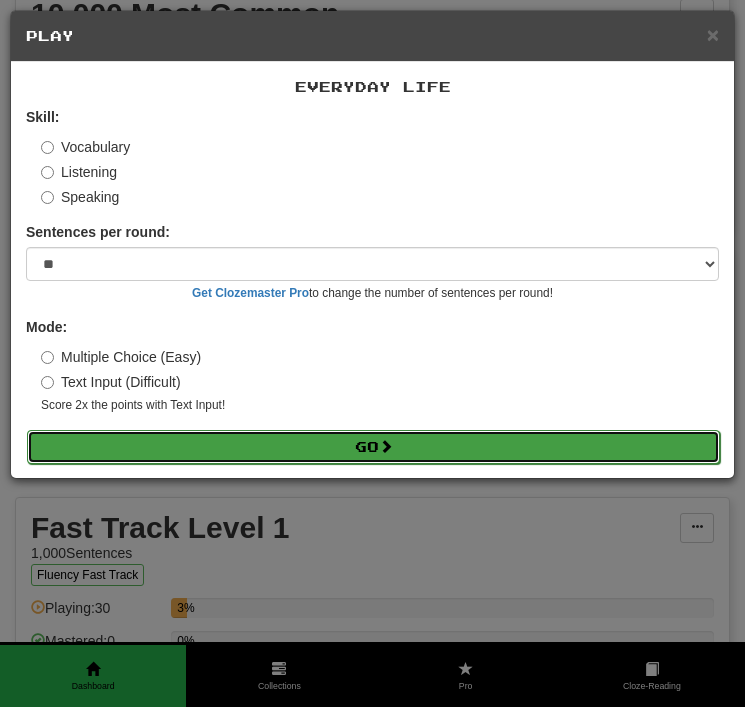 click on "Go" at bounding box center (373, 447) 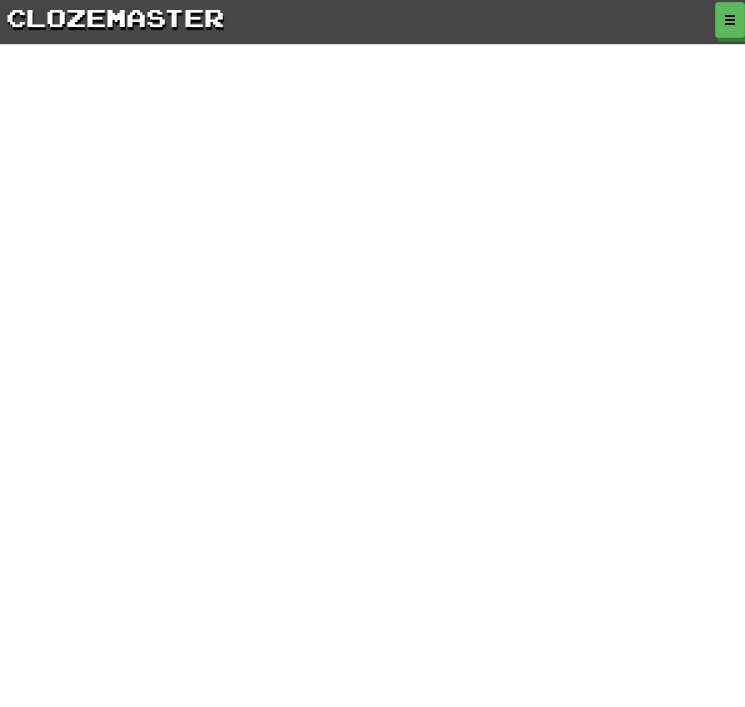 scroll, scrollTop: 0, scrollLeft: 0, axis: both 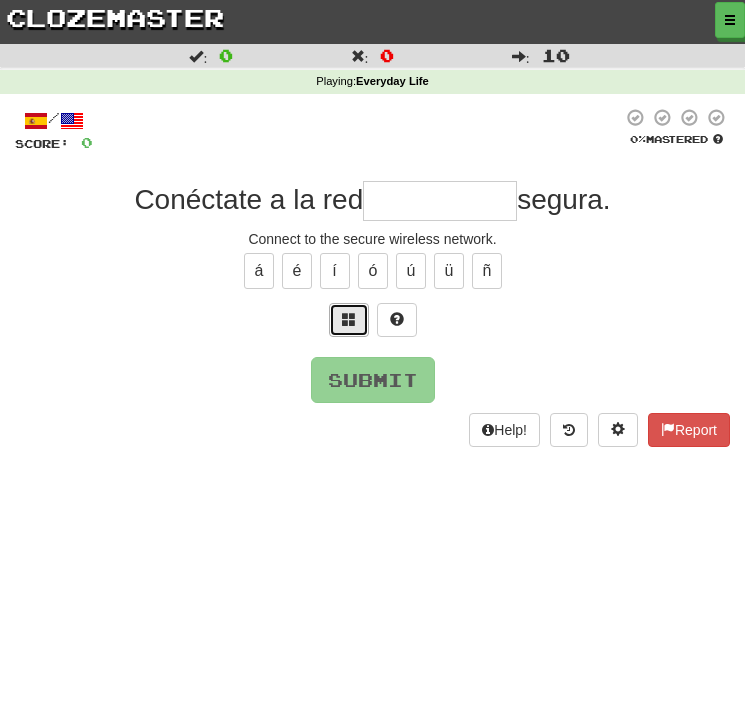 click at bounding box center (349, 319) 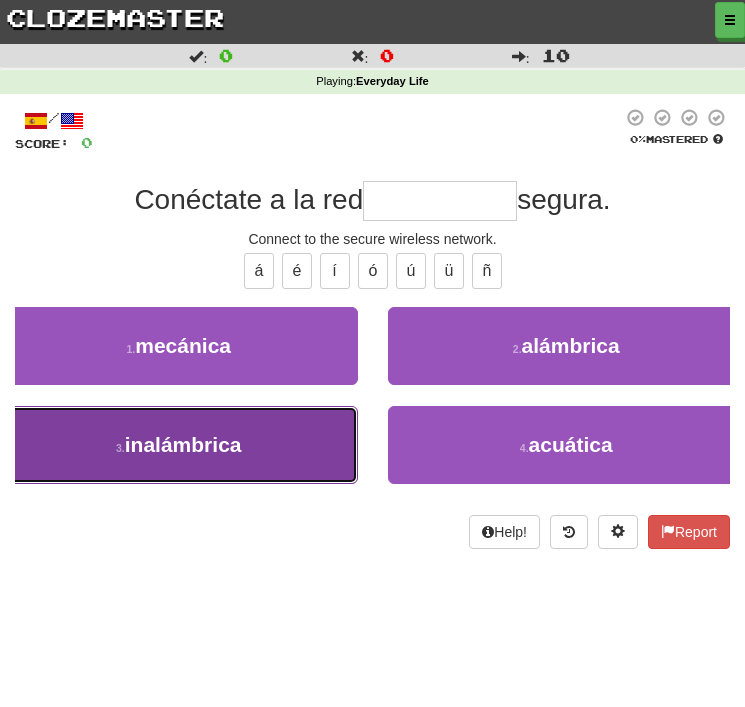 click on "3 .  inalámbrica" at bounding box center (179, 445) 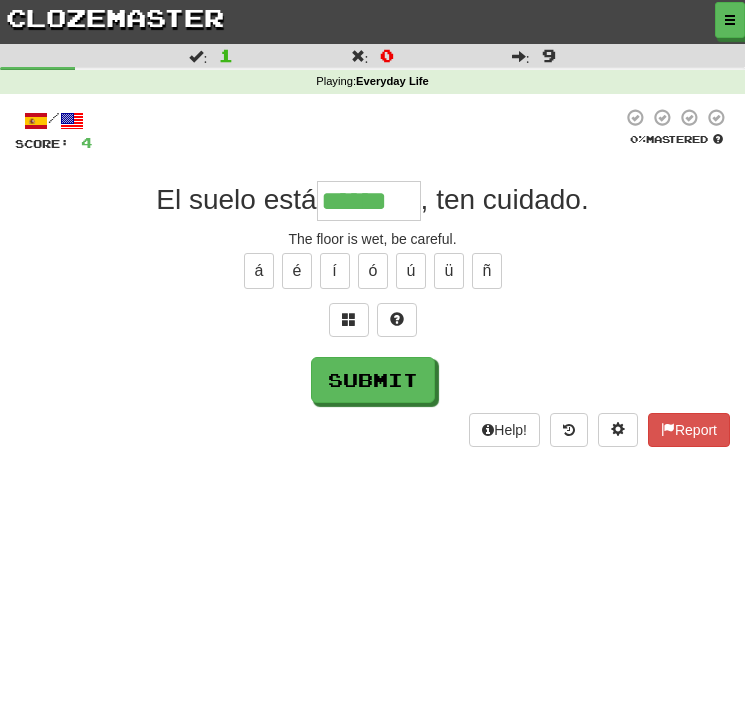 type on "******" 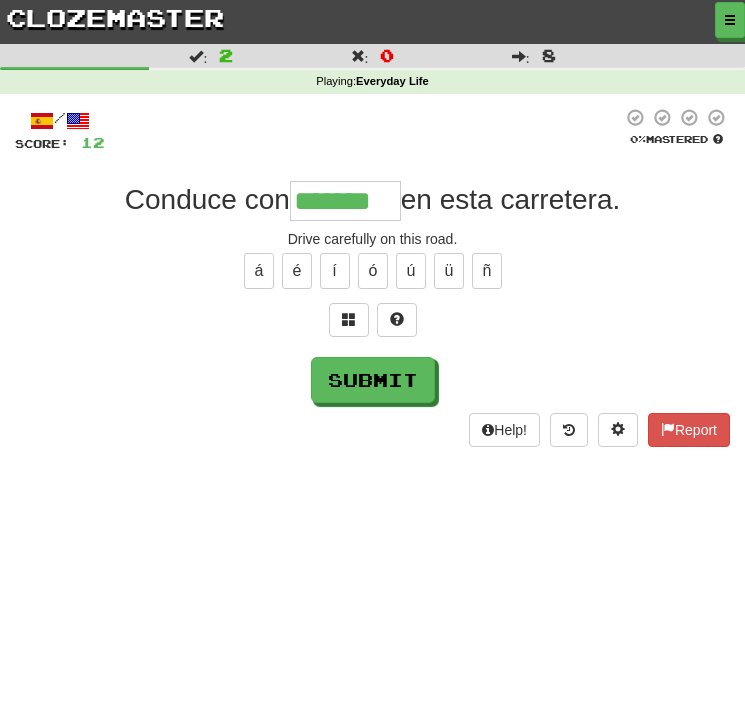 type on "*******" 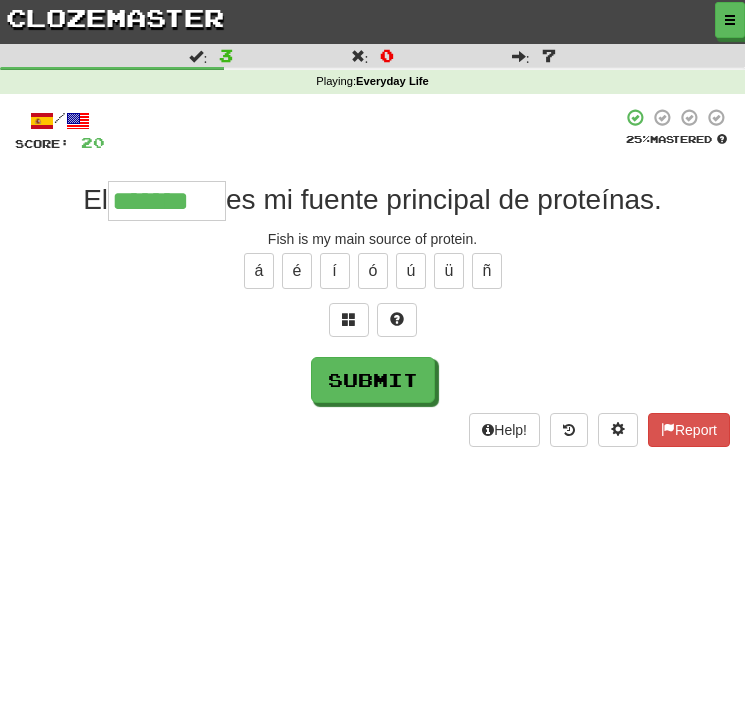 type on "*******" 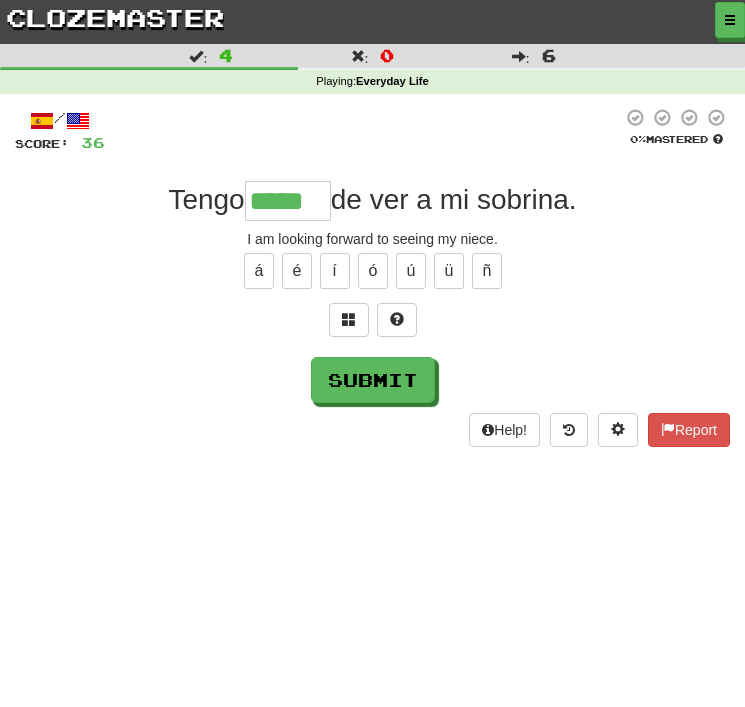 type on "*****" 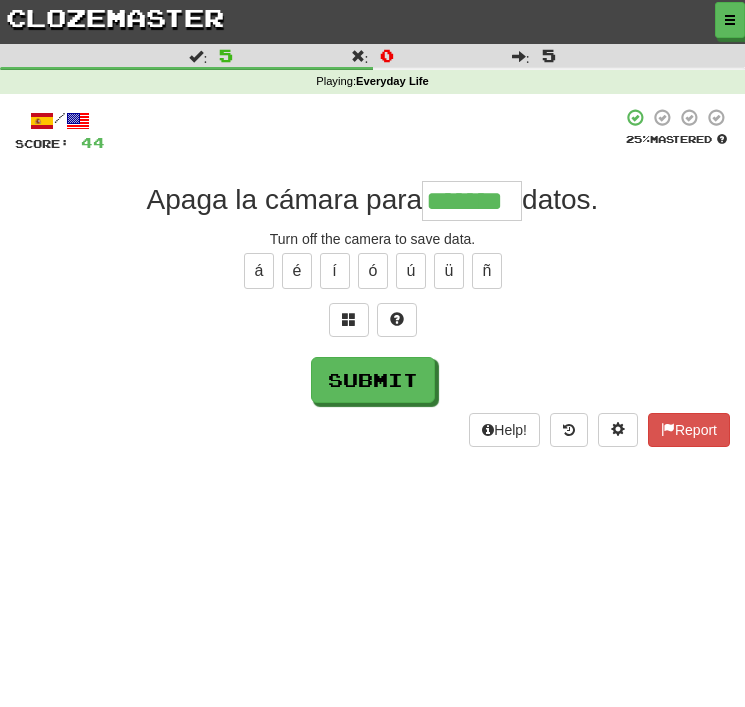 type on "*******" 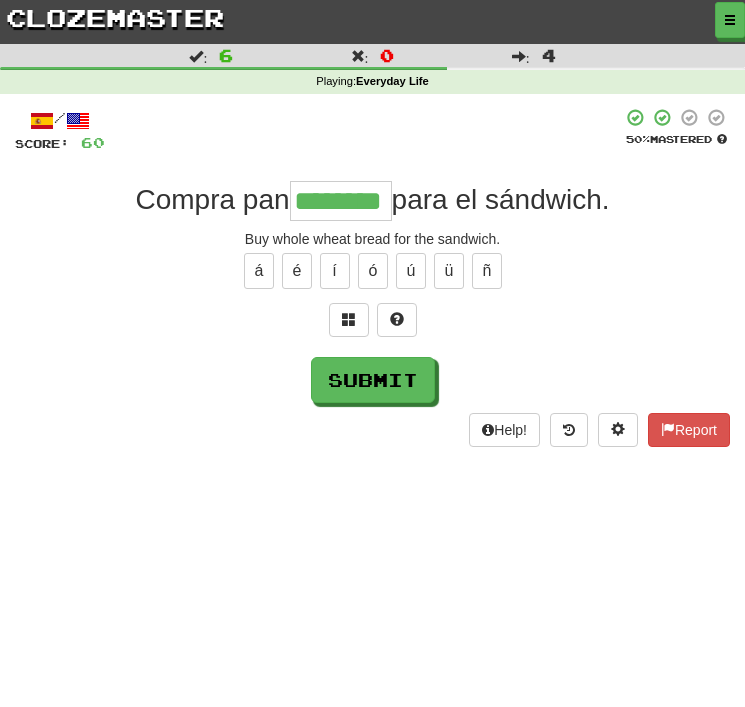 type on "********" 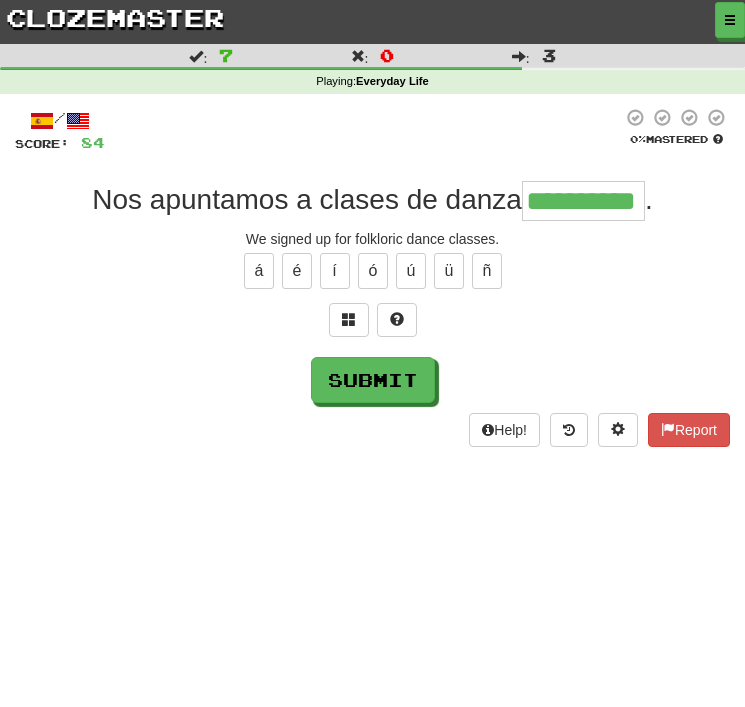 type on "**********" 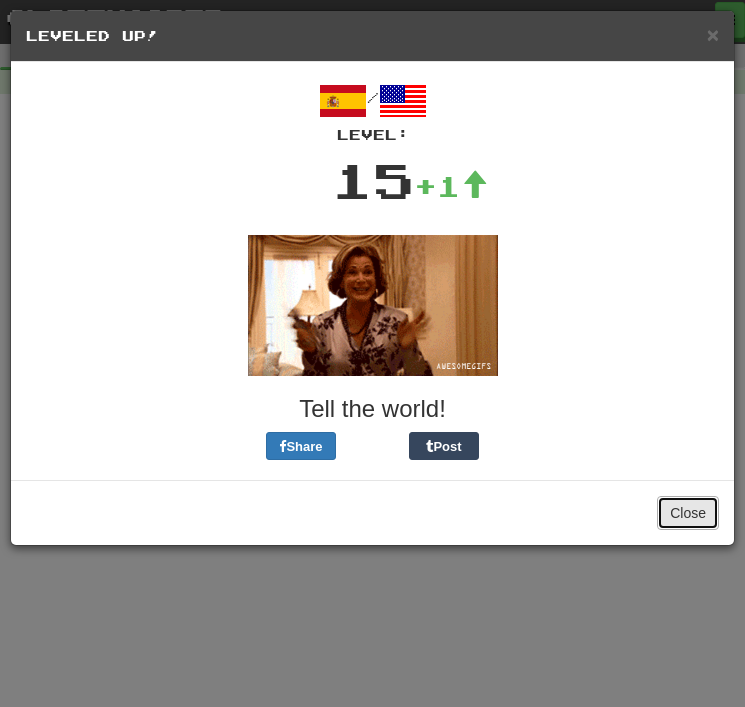 click on "Close" at bounding box center [688, 513] 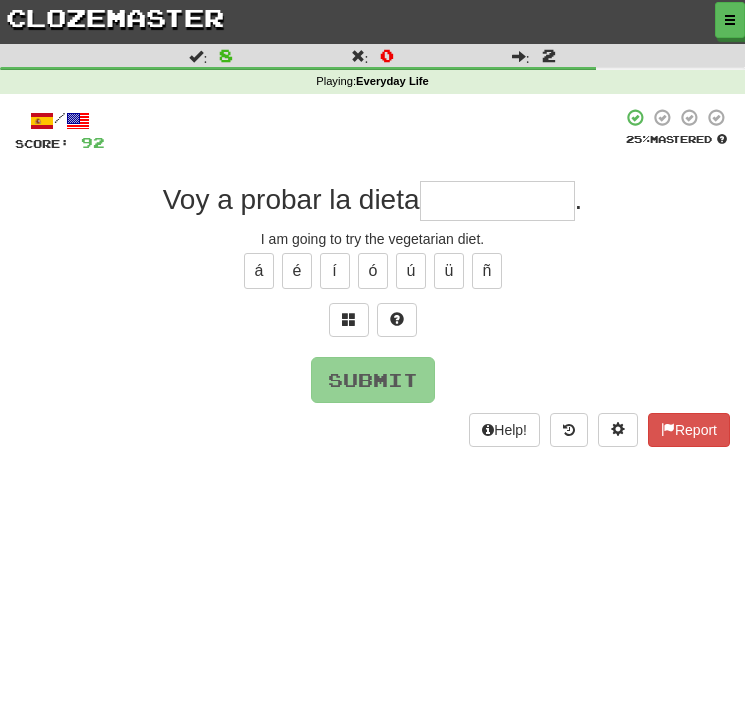 click at bounding box center (497, 201) 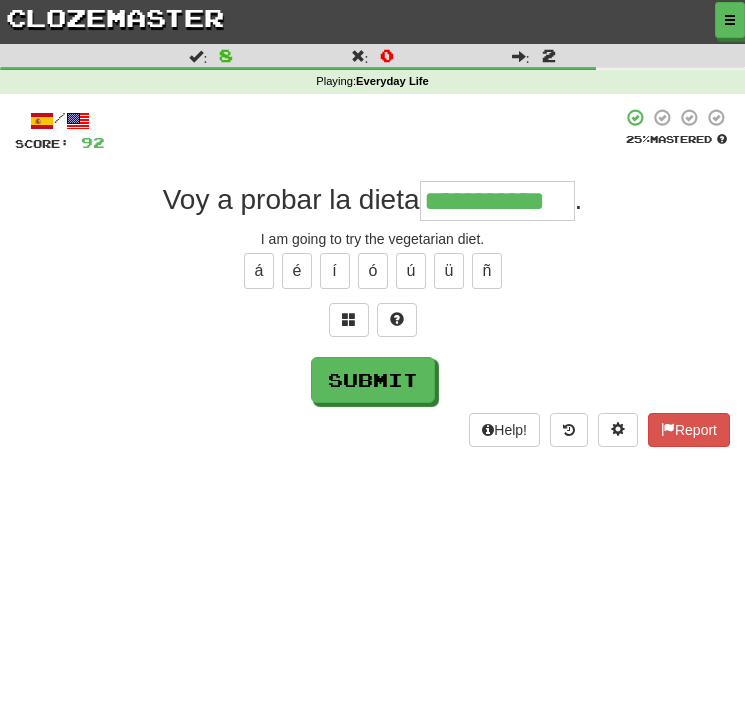 type on "**********" 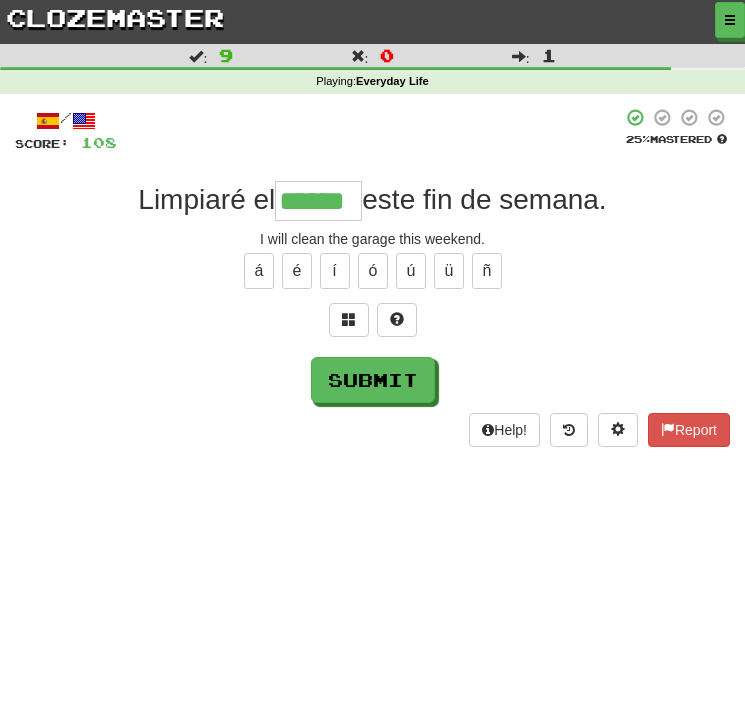 type on "******" 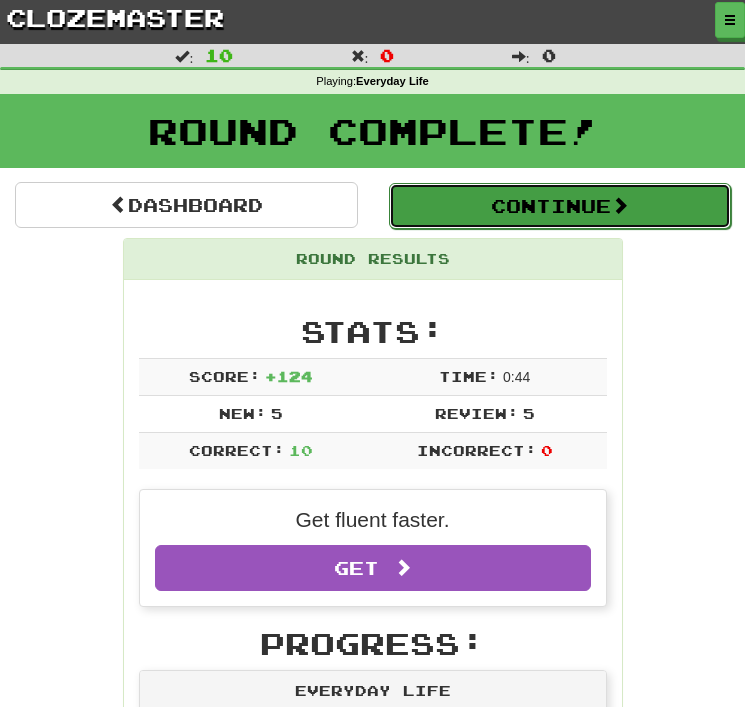 click on "Continue" at bounding box center (560, 206) 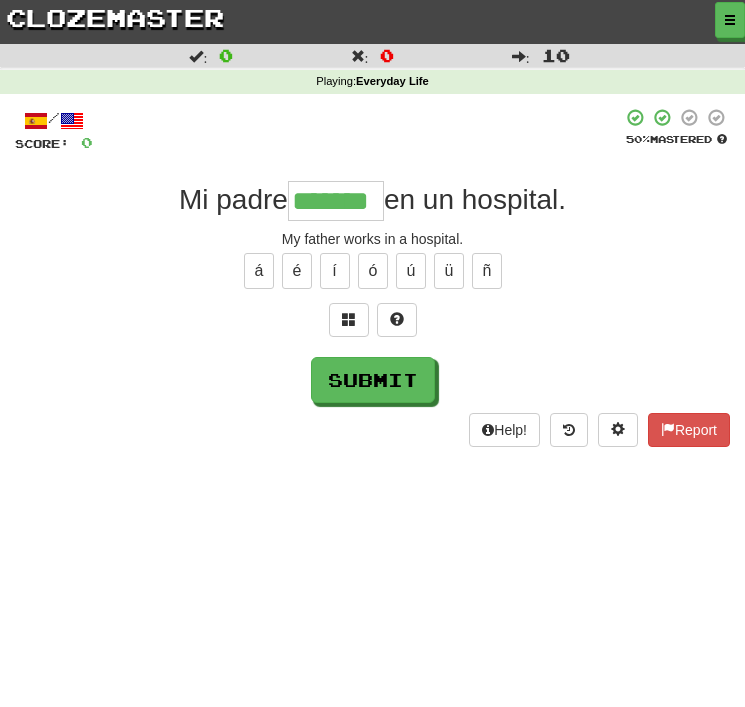 type on "*******" 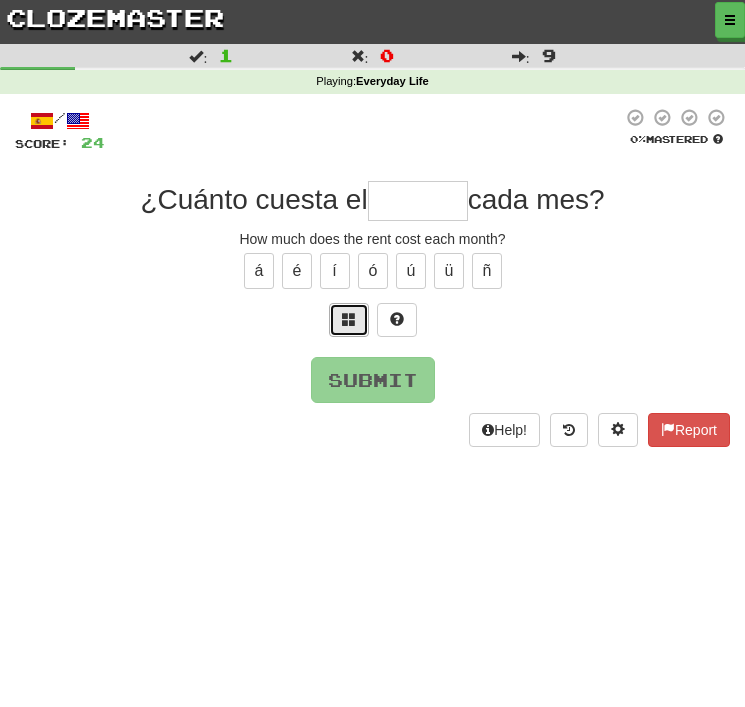 click at bounding box center (349, 320) 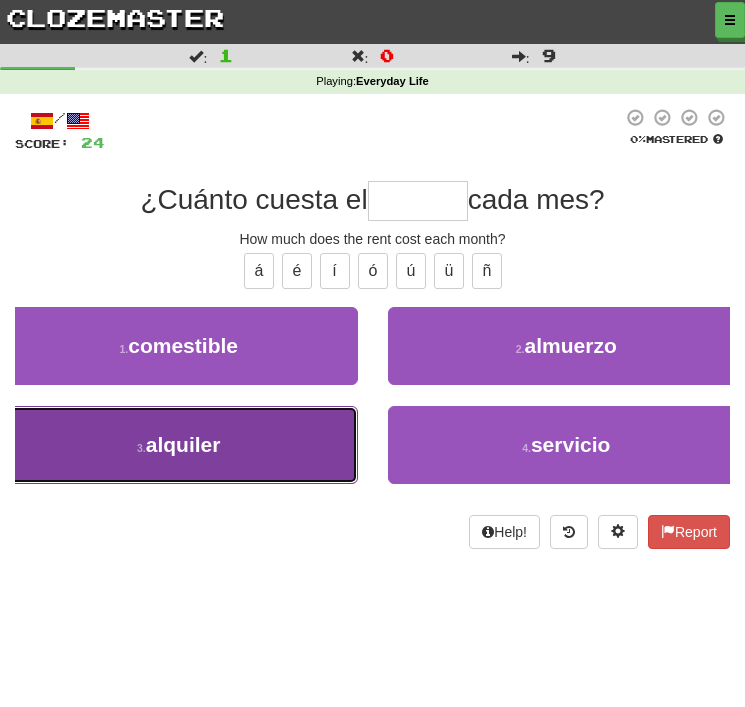 click on "3 .  alquiler" at bounding box center [179, 445] 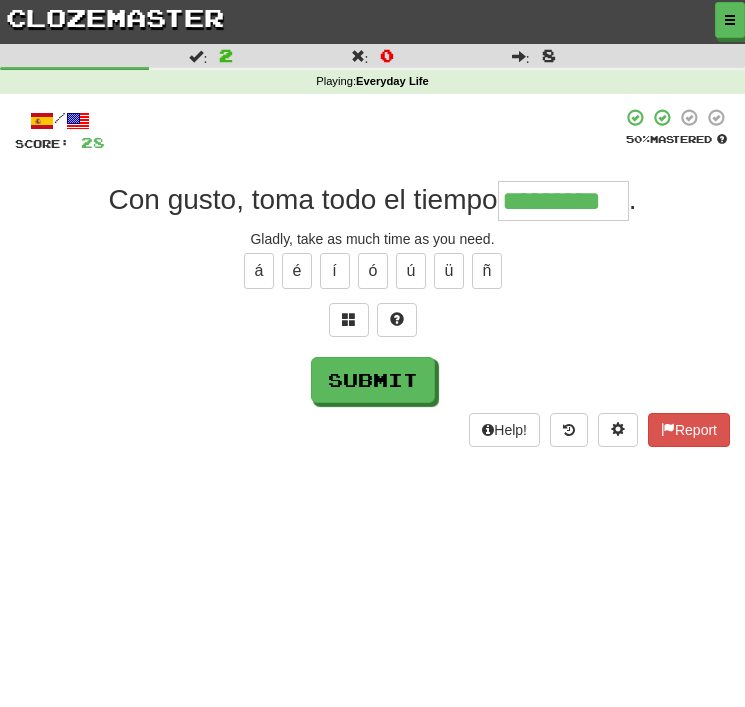 type on "*********" 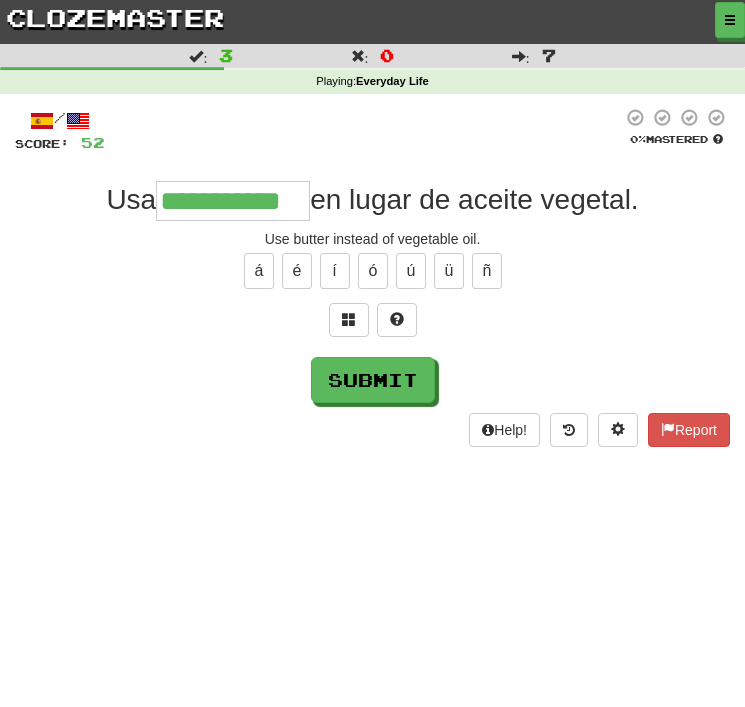 type on "**********" 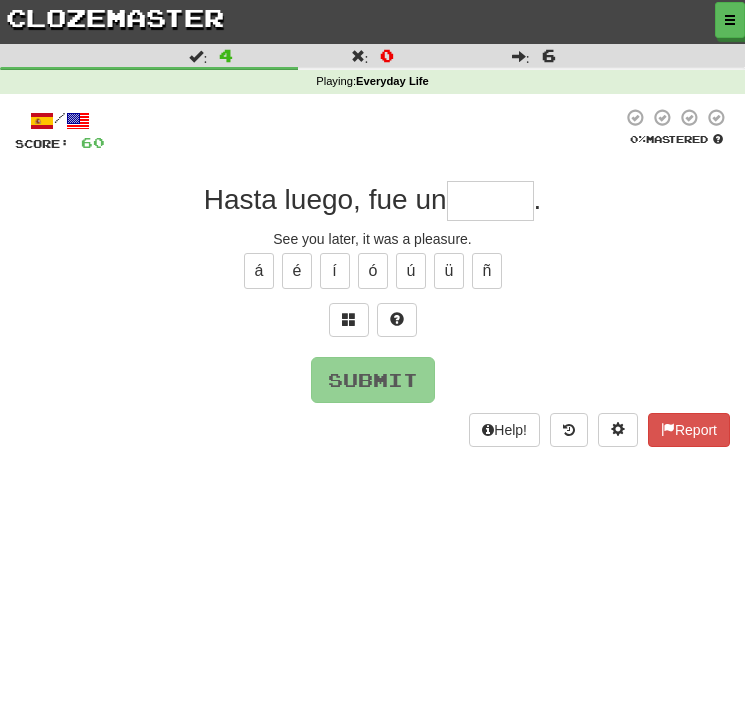 type on "*" 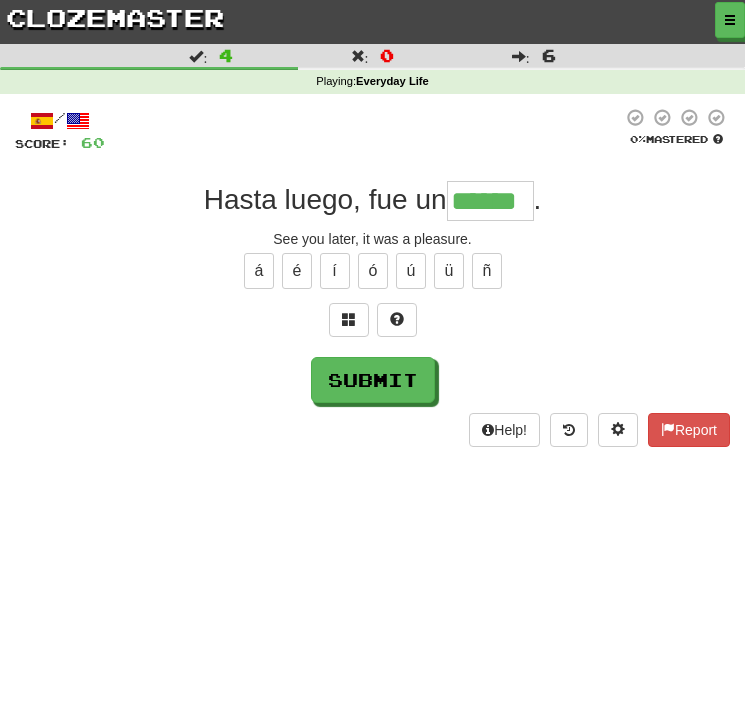type on "******" 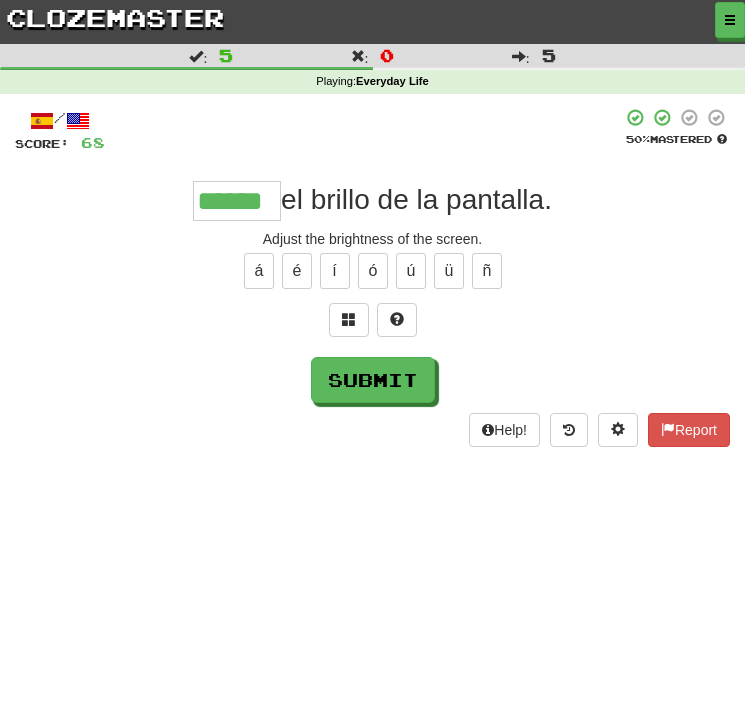 type on "******" 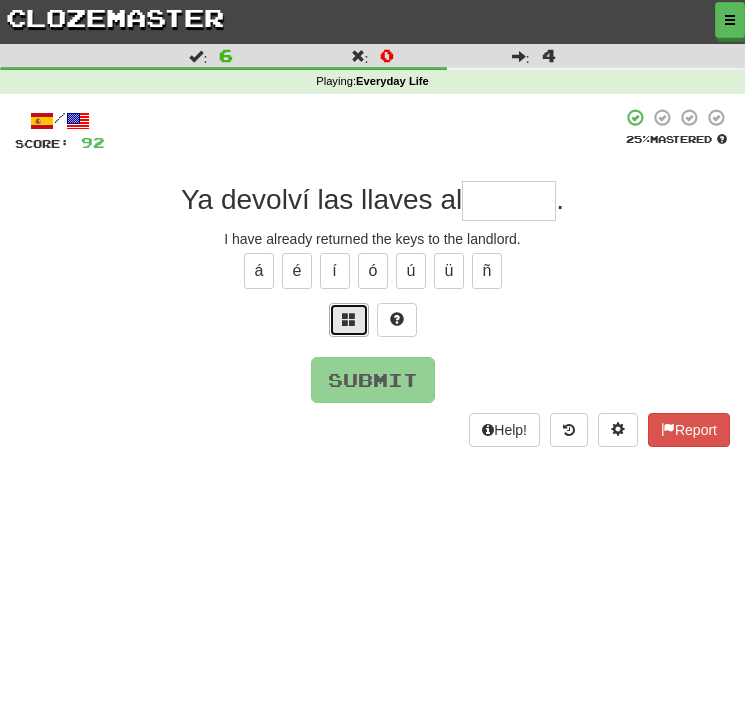 click at bounding box center (349, 320) 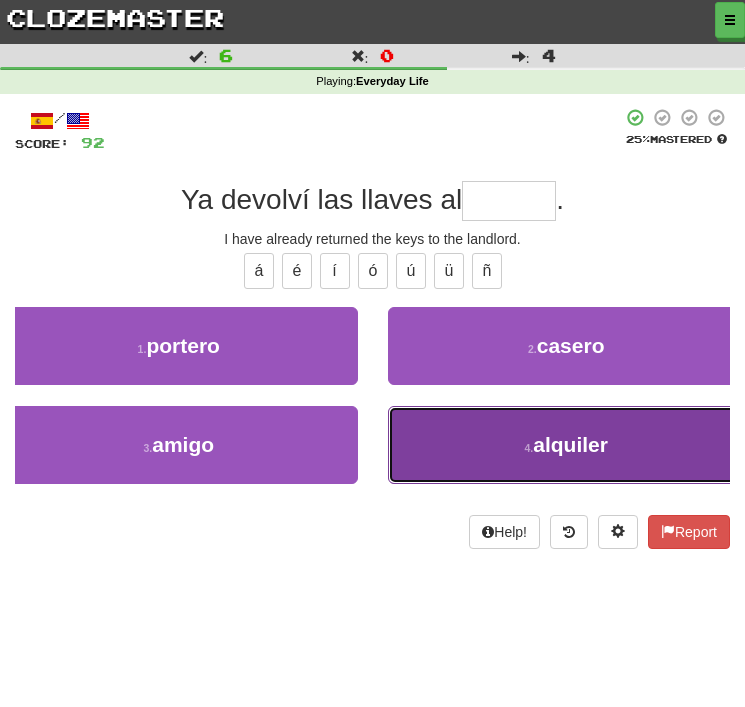 click on "4 .  alquiler" at bounding box center [567, 445] 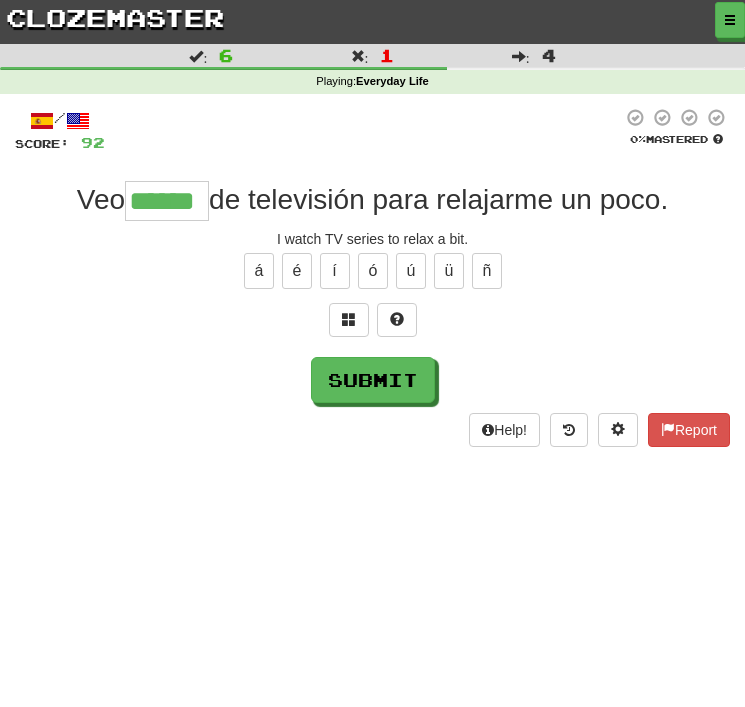 type on "******" 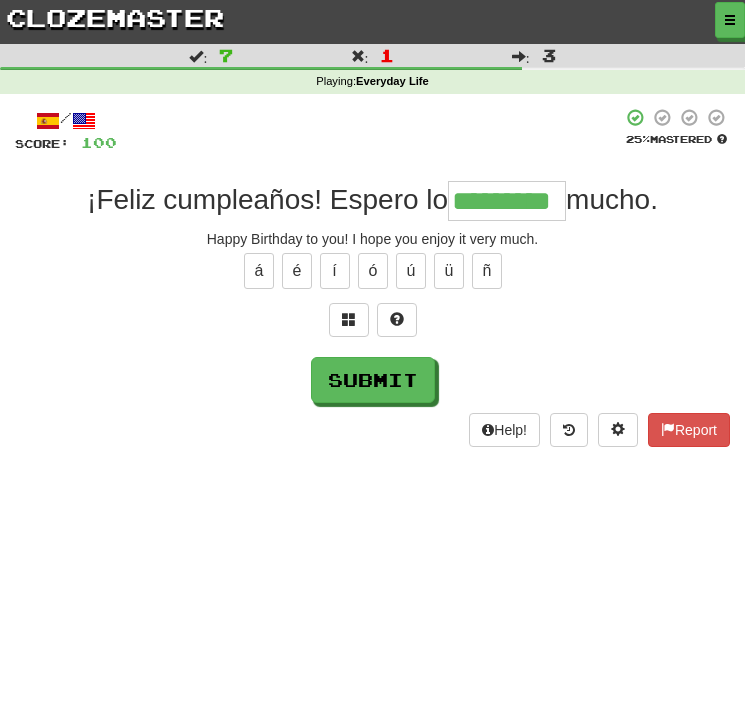 type on "*********" 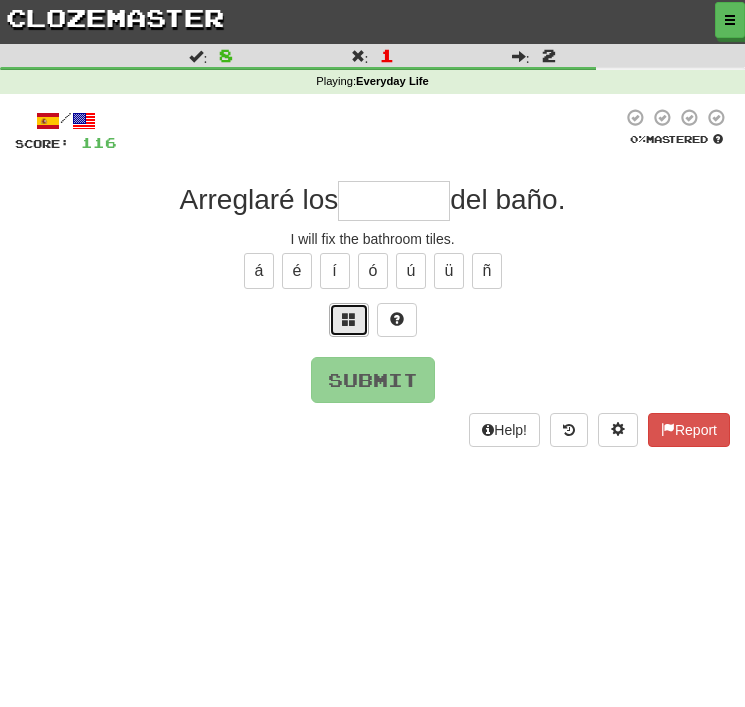 click at bounding box center [349, 319] 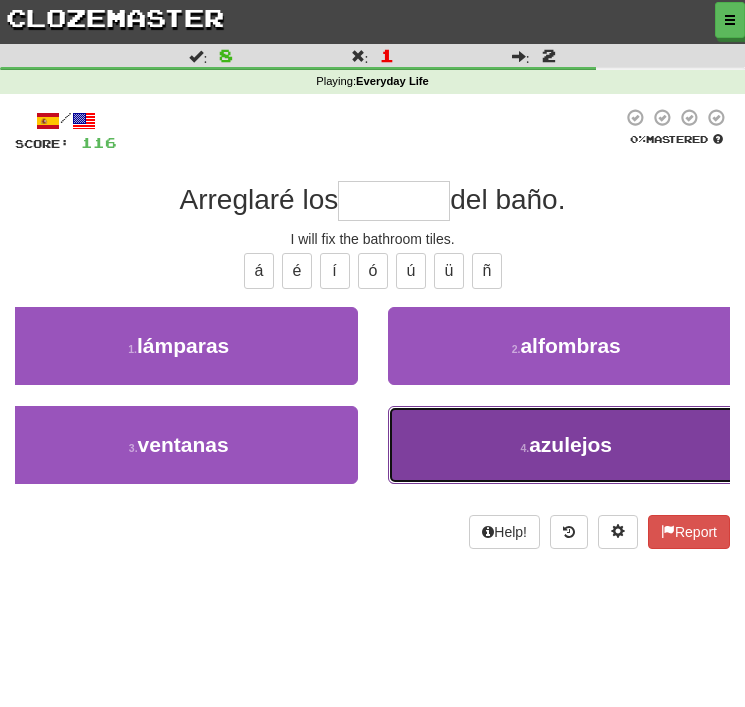 click on "4 .  azulejos" at bounding box center (567, 445) 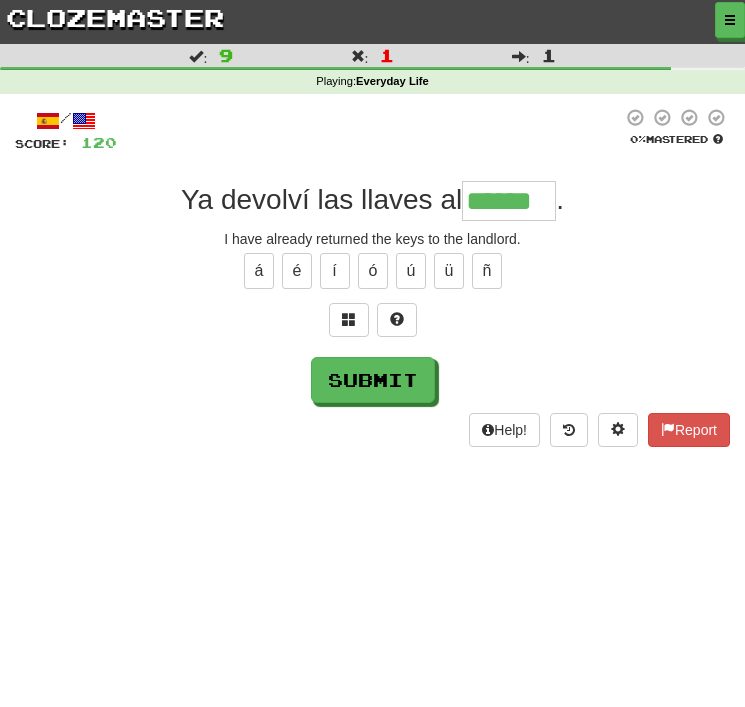 type on "******" 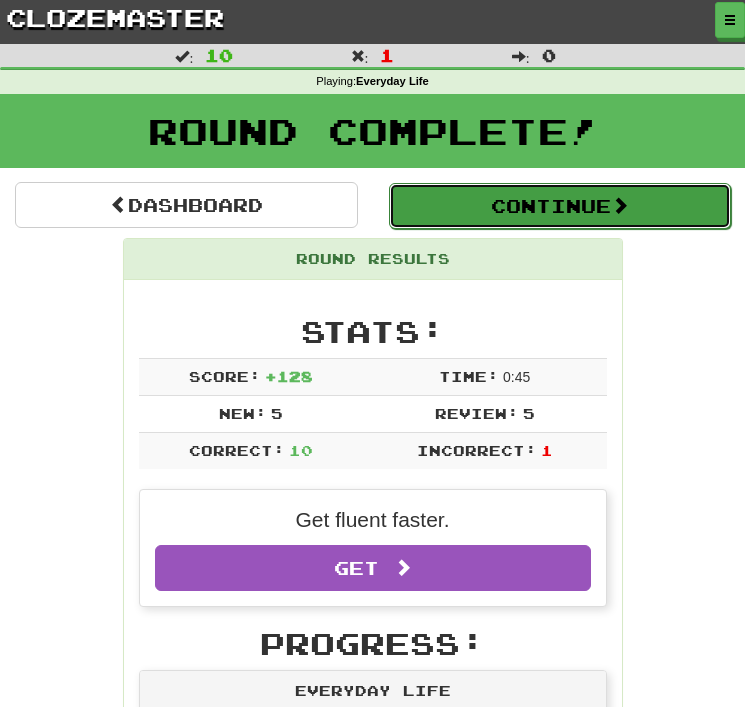 click on "Continue" at bounding box center (560, 206) 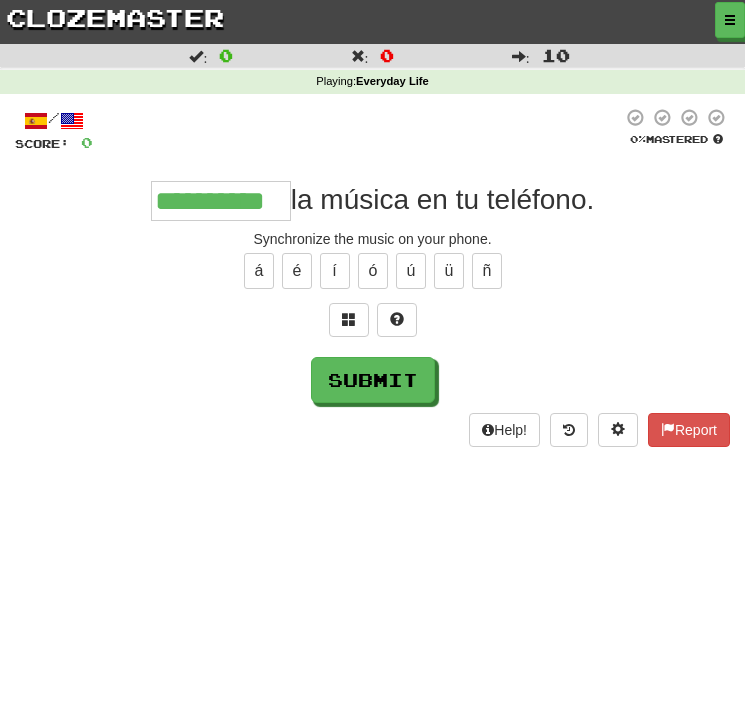 type on "**********" 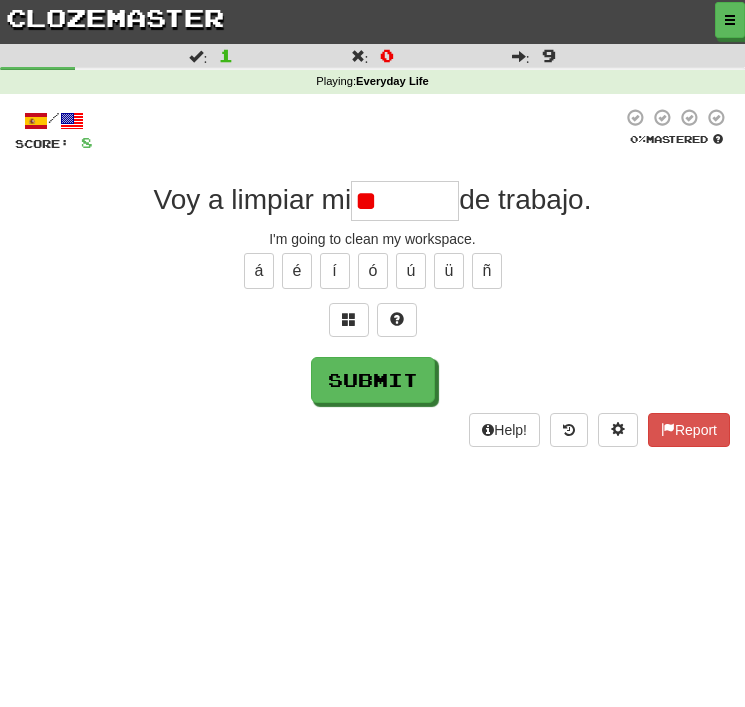 type on "*" 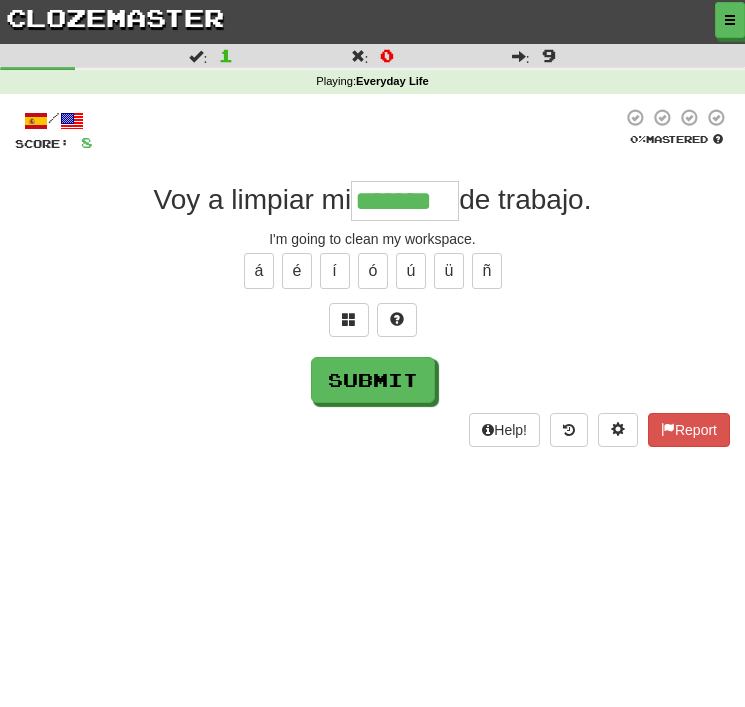 type on "*******" 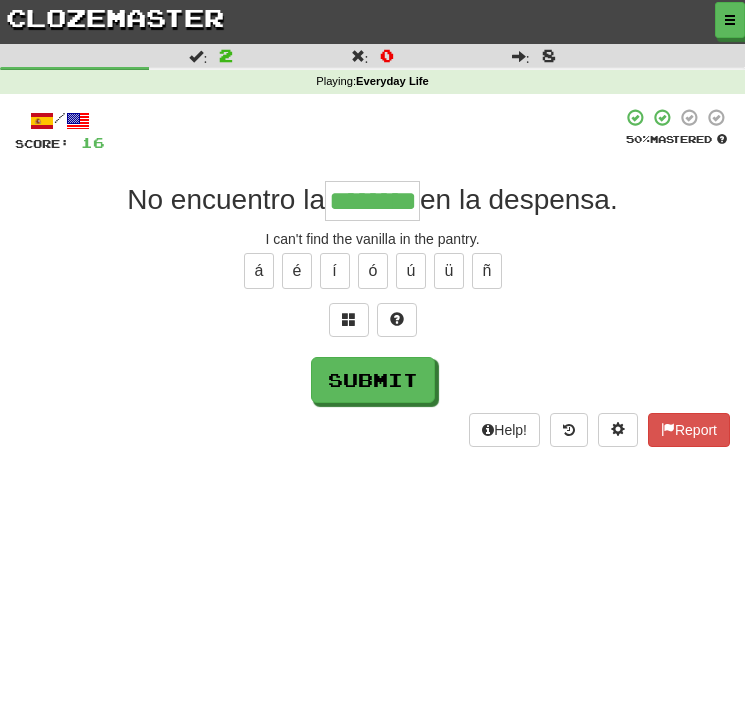type on "********" 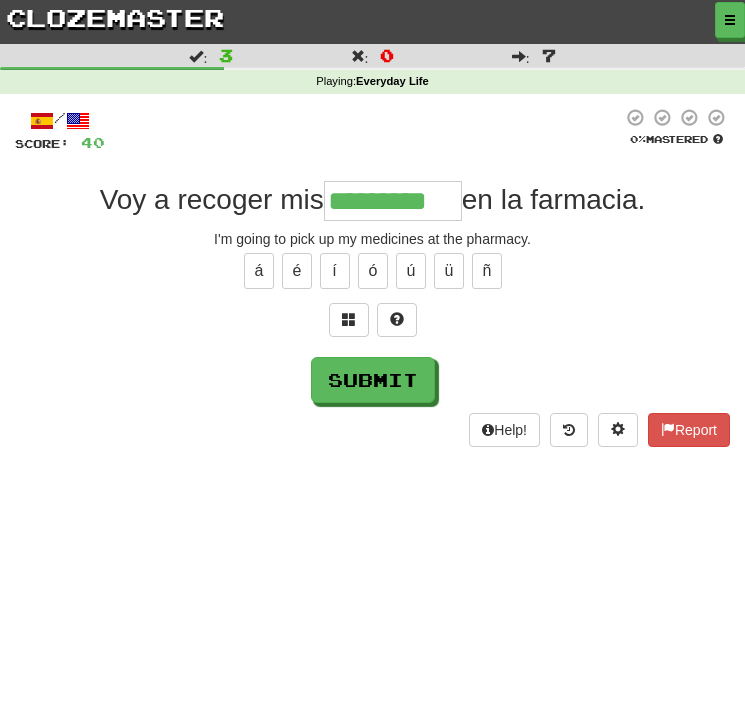 type on "*********" 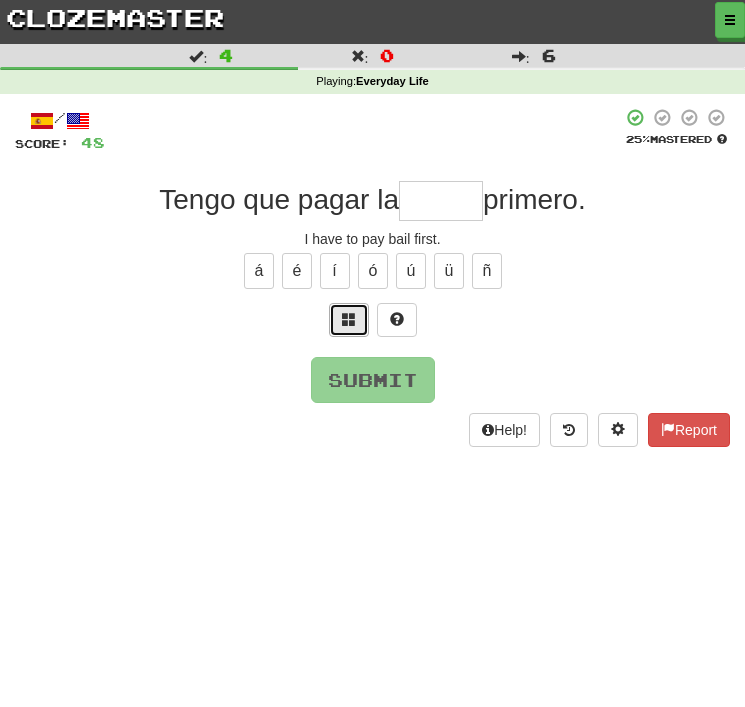 click at bounding box center [349, 319] 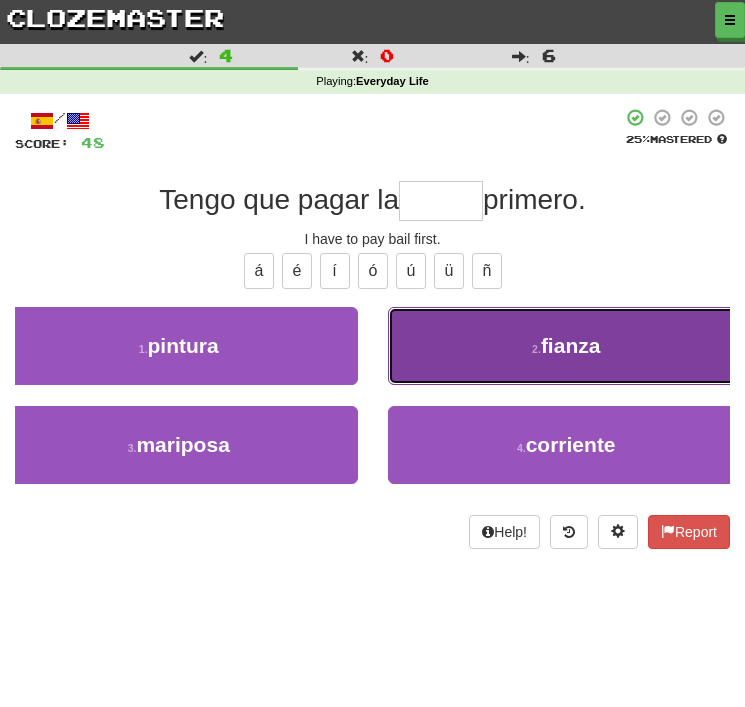click on "2 .  fianza" at bounding box center [567, 346] 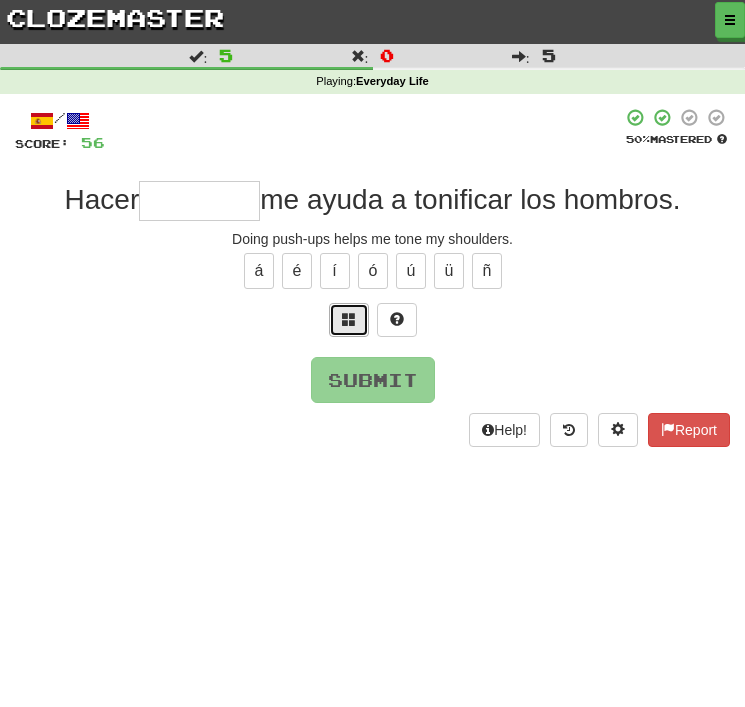 click at bounding box center (349, 320) 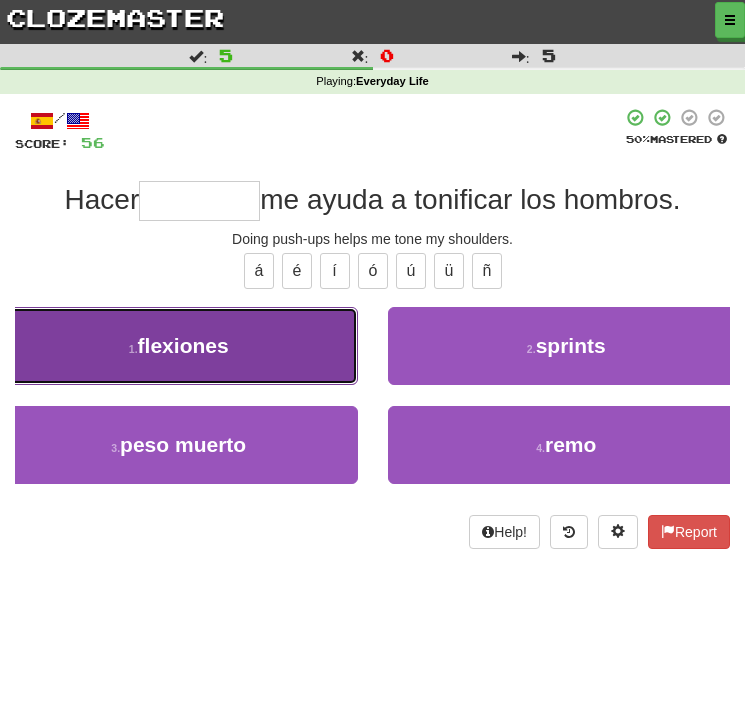 click on "1 .  flexiones" at bounding box center [179, 346] 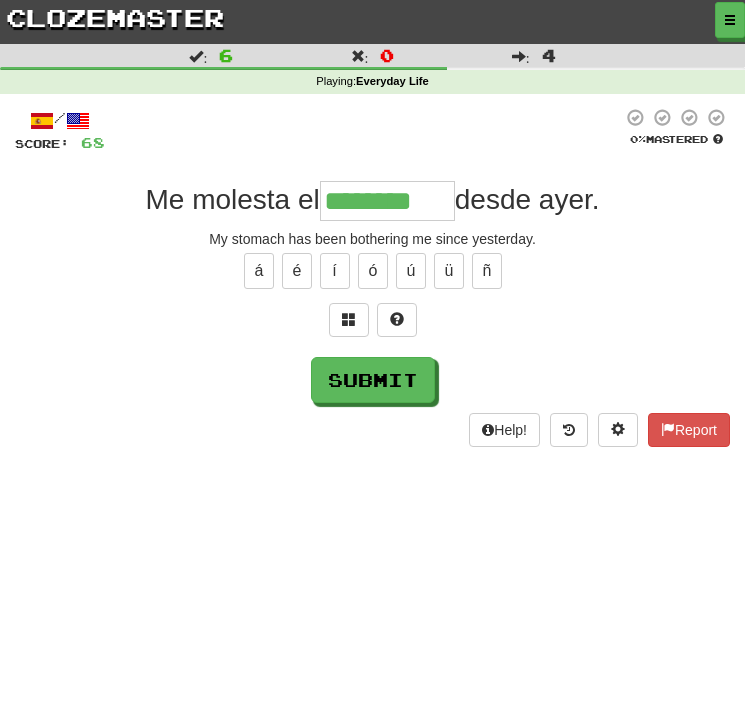 type on "********" 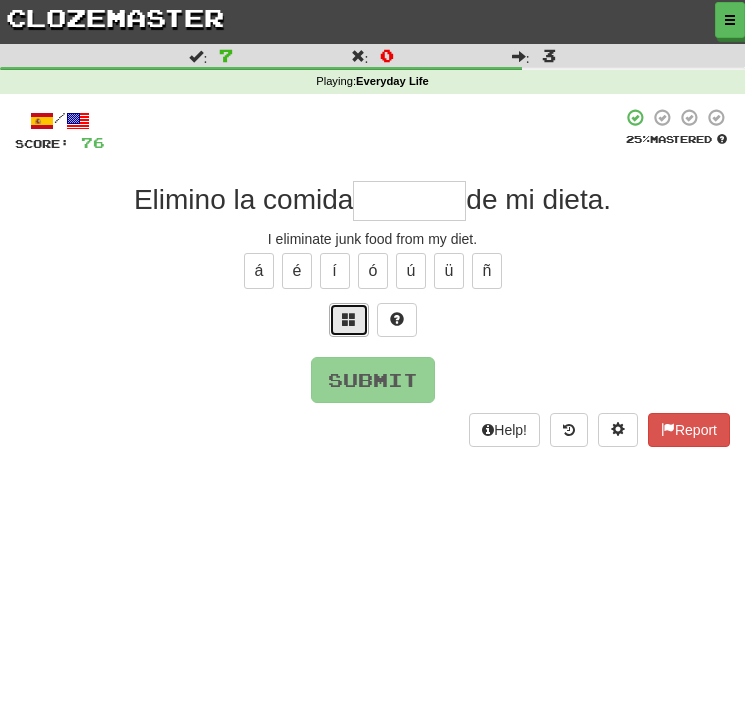 click at bounding box center [349, 319] 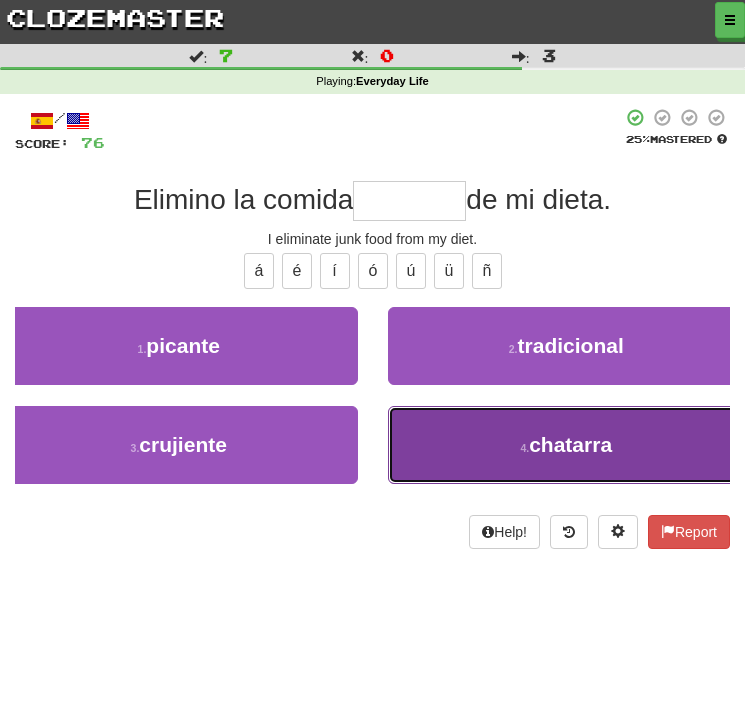 click on "4 .  chatarra" at bounding box center [567, 445] 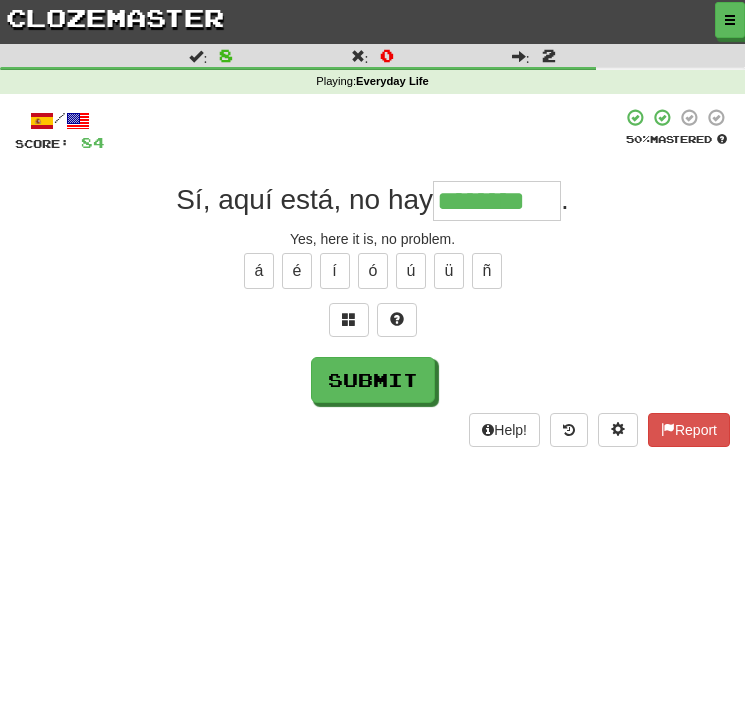 type on "********" 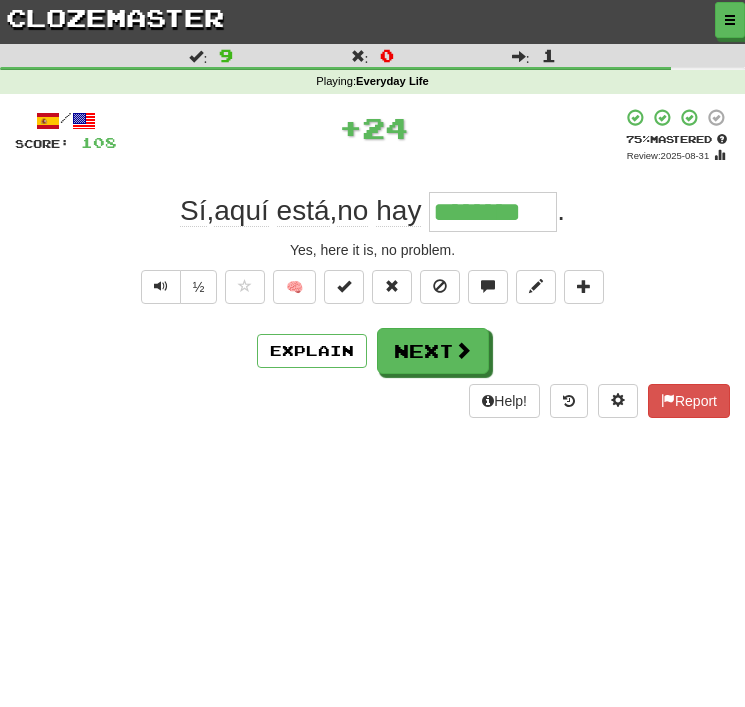 type 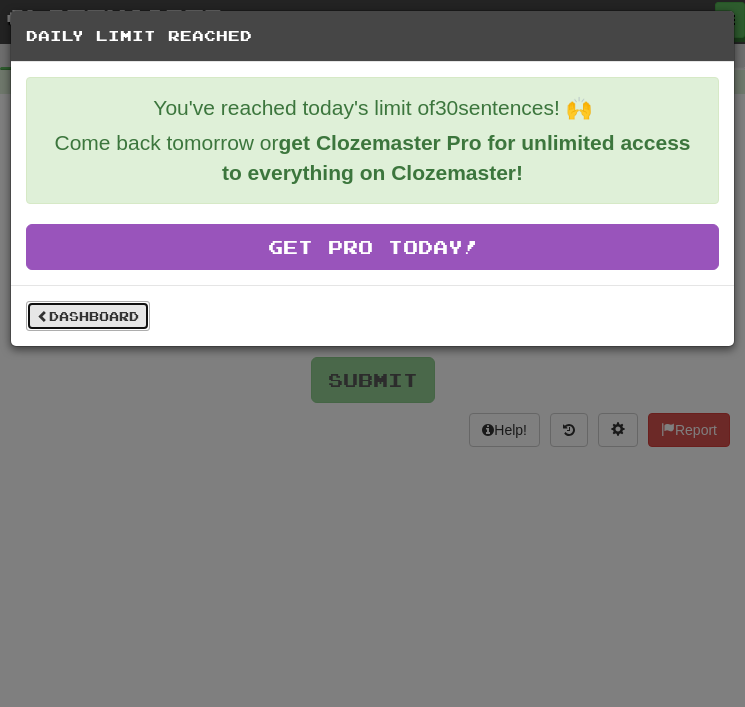 click on "Dashboard" at bounding box center (88, 316) 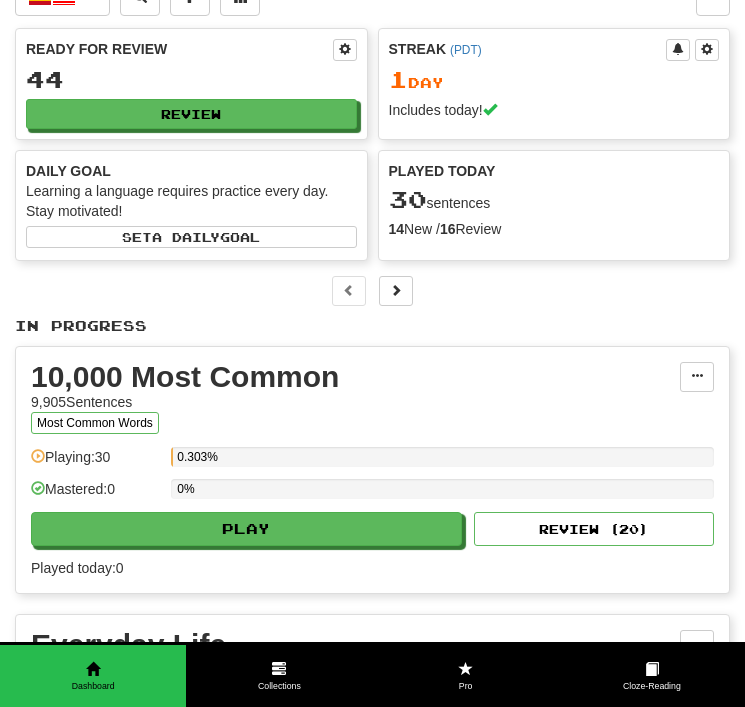scroll, scrollTop: 59, scrollLeft: 0, axis: vertical 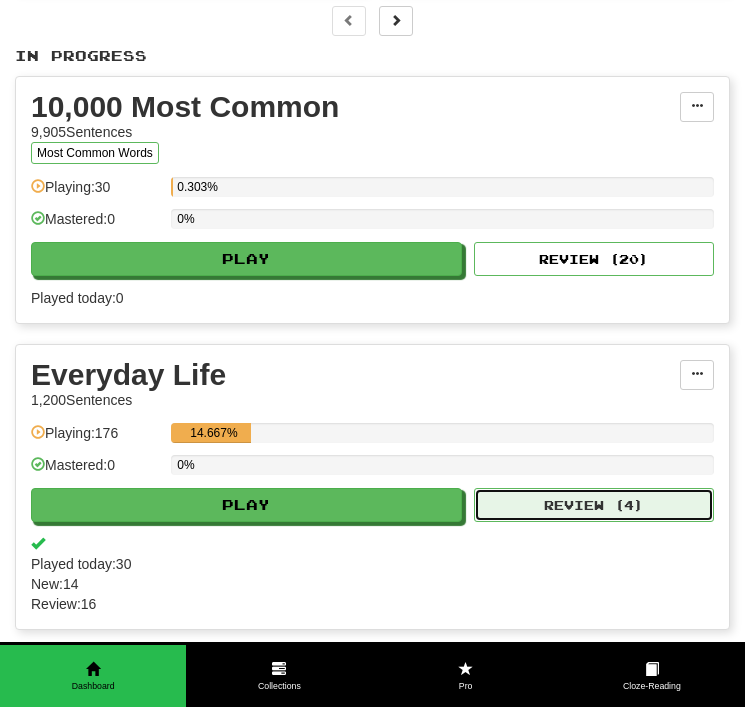 click on "Review ( 4 )" at bounding box center [594, 505] 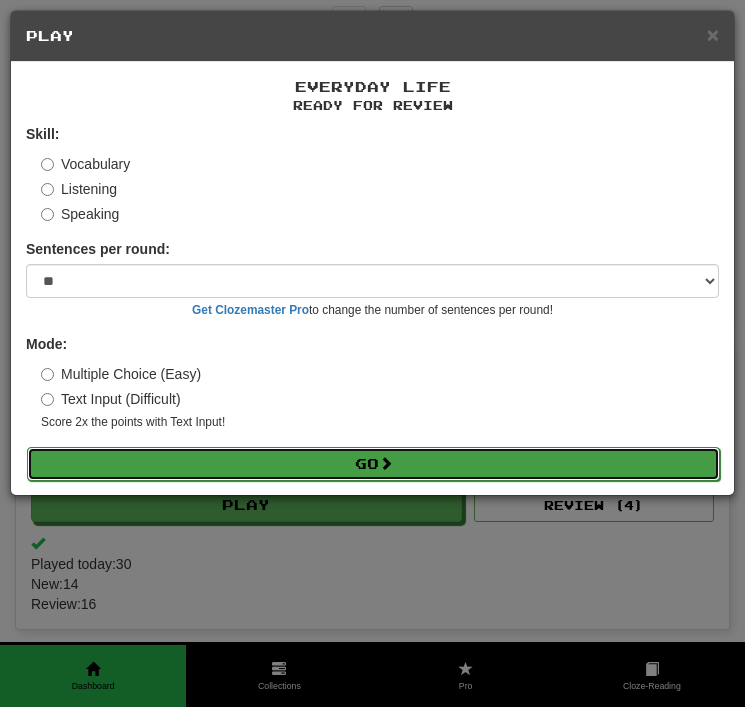 click on "Go" at bounding box center [373, 464] 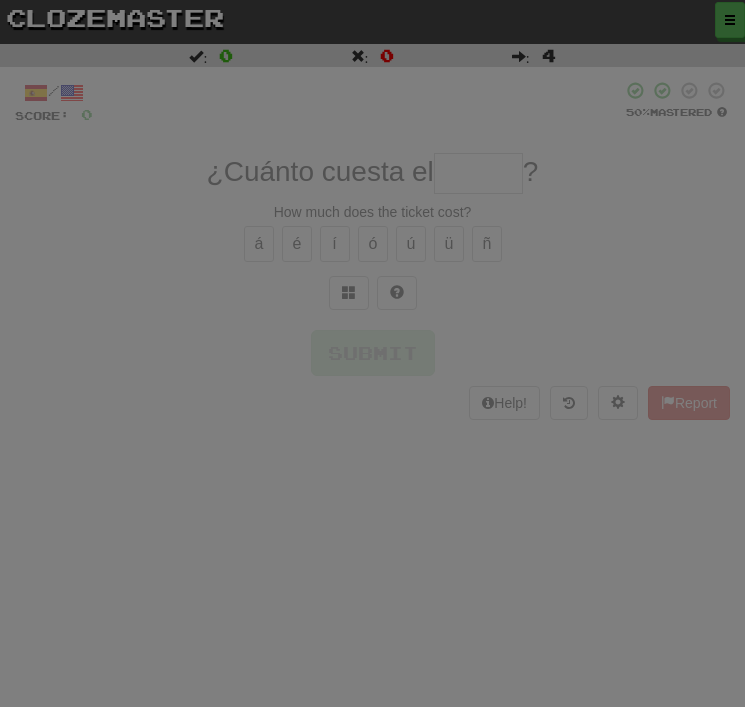 scroll, scrollTop: 0, scrollLeft: 0, axis: both 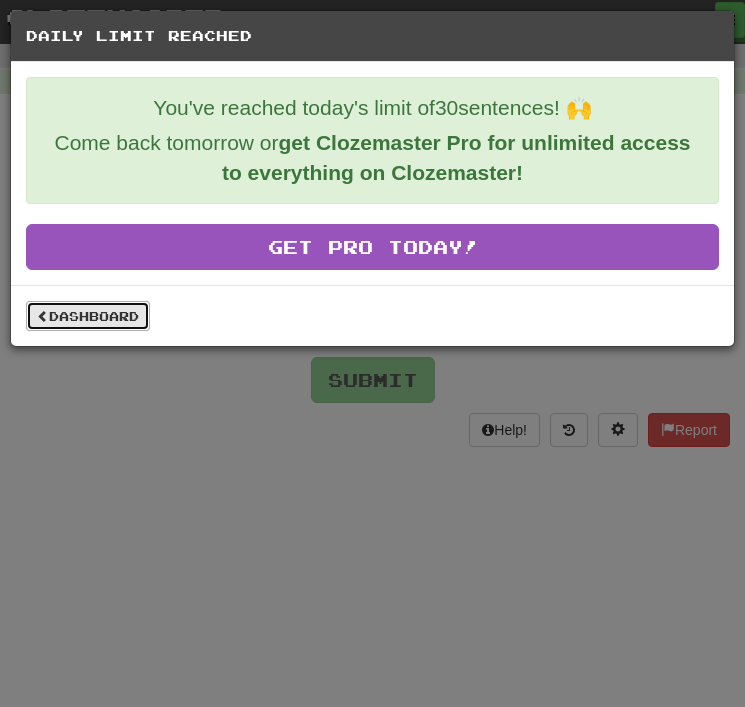 click on "Dashboard" at bounding box center (88, 316) 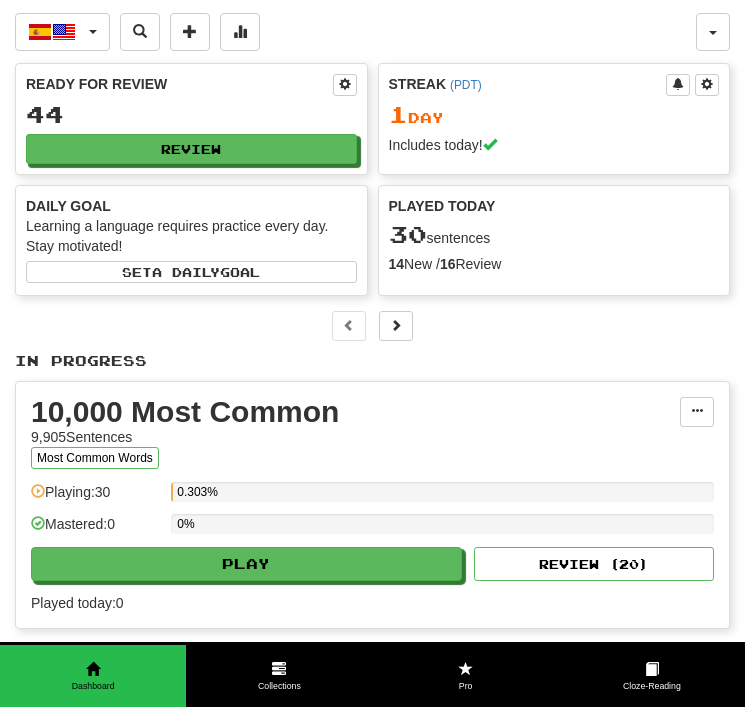 scroll, scrollTop: 0, scrollLeft: 0, axis: both 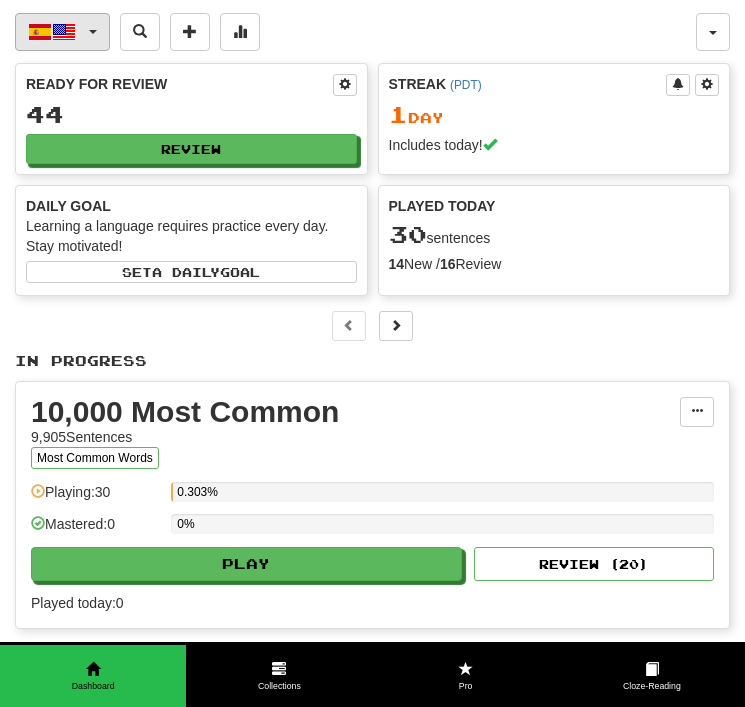 click on "Español  /  English" at bounding box center (62, 32) 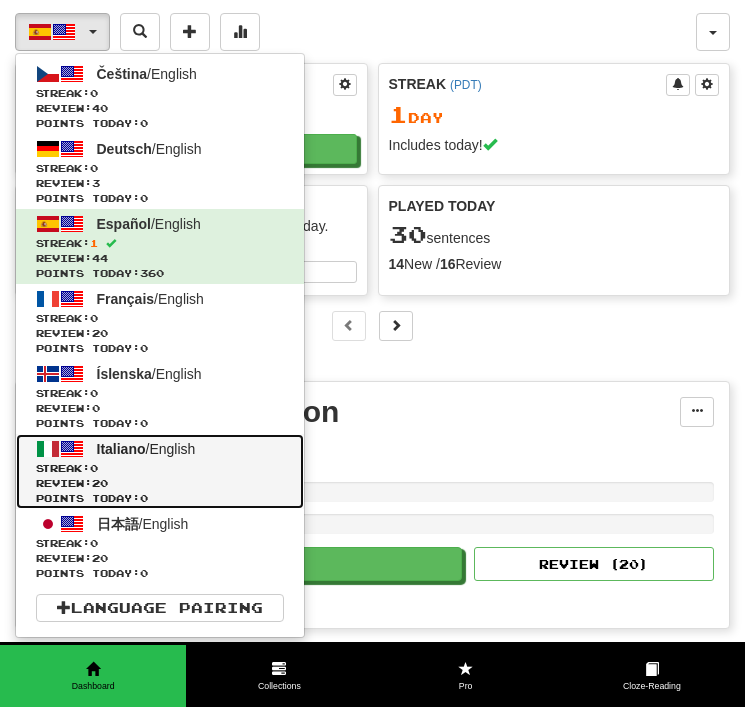 click on "Review:  20" at bounding box center [160, 483] 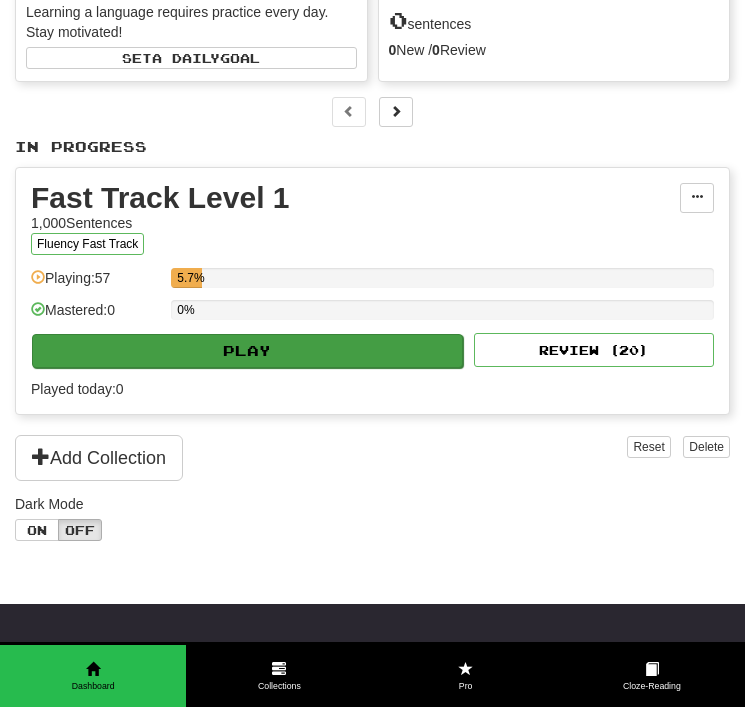 scroll, scrollTop: 215, scrollLeft: 0, axis: vertical 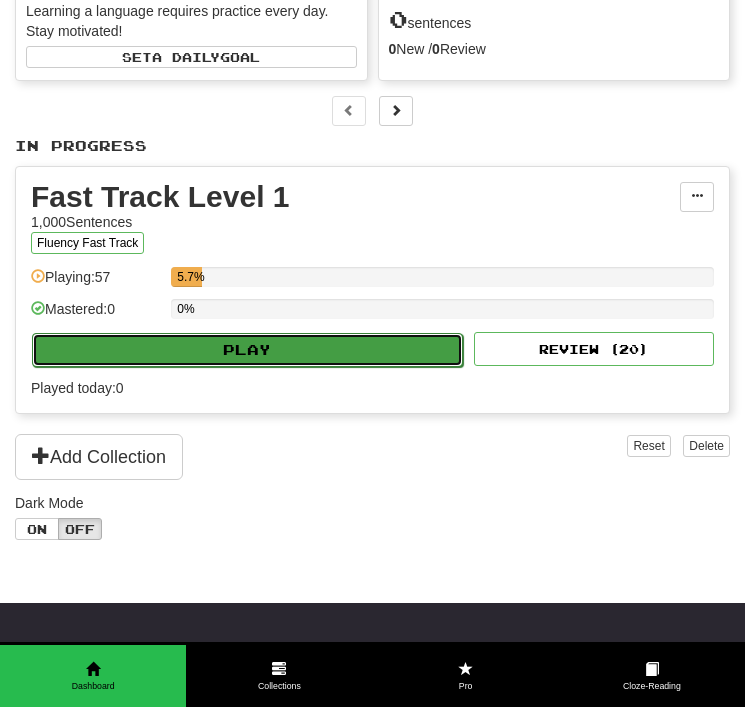 click on "Play" at bounding box center (247, 350) 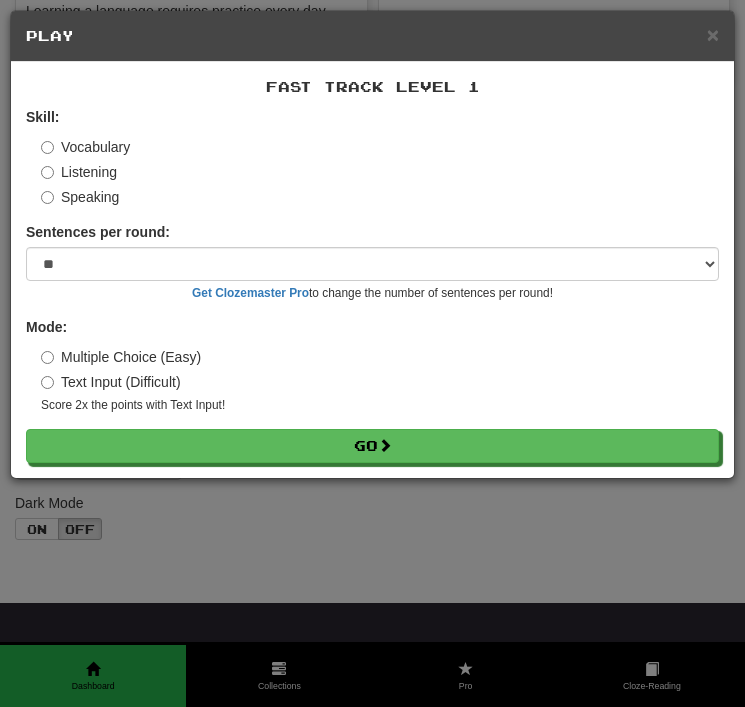 click on "Fast Track Level 1 Skill: Vocabulary Listening Speaking Sentences per round: * ** ** ** ** ** *** ******** Get Clozemaster Pro  to change the number of sentences per round! Mode: Multiple Choice (Easy) Text Input (Difficult) Score 2x the points with Text Input ! Go" at bounding box center (372, 270) 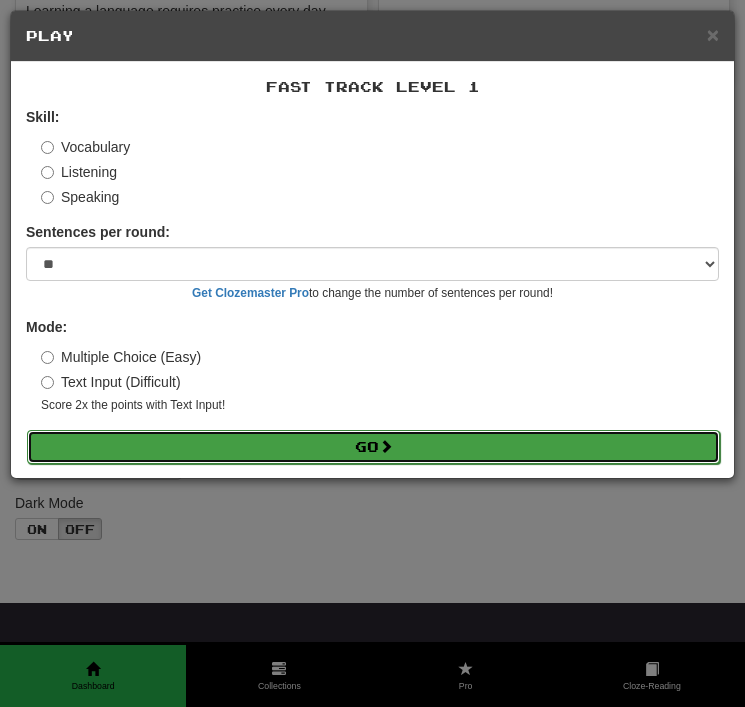 click on "Go" at bounding box center [373, 447] 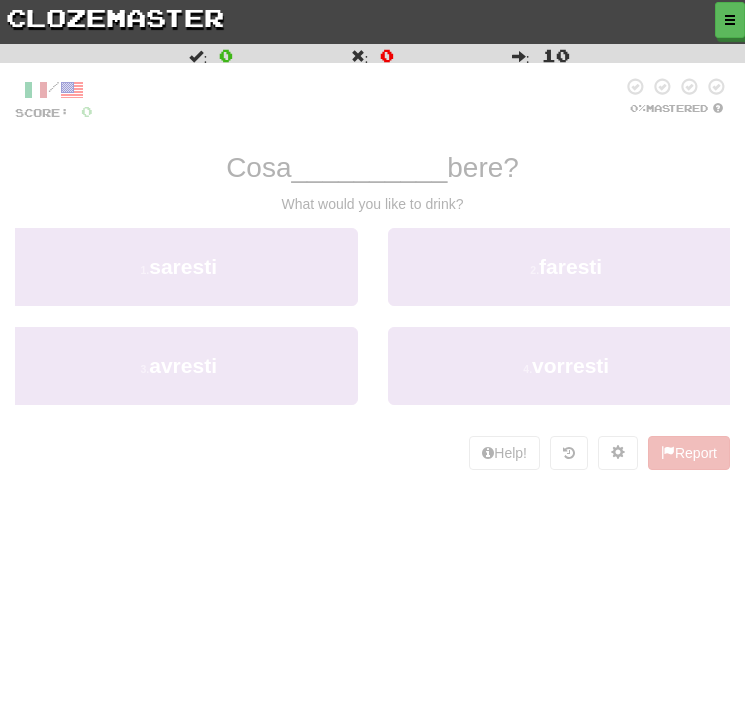 scroll, scrollTop: 0, scrollLeft: 0, axis: both 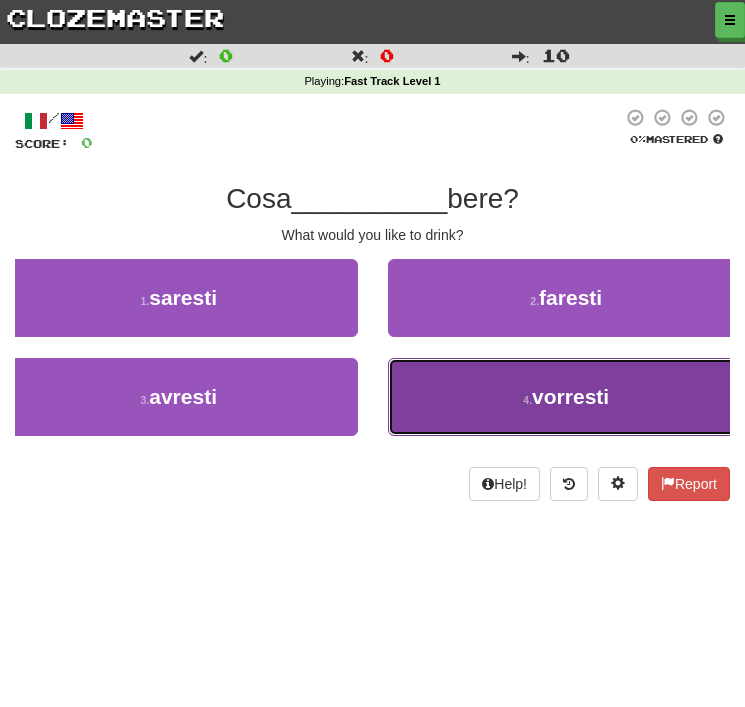 click on "4 .  vorresti" at bounding box center [567, 397] 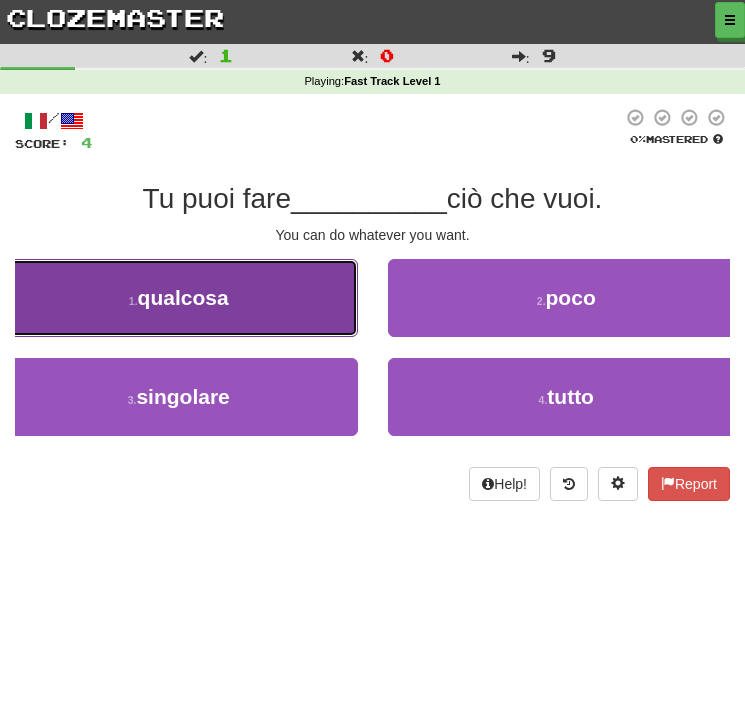 click on "1 .  qualcosa" at bounding box center (179, 298) 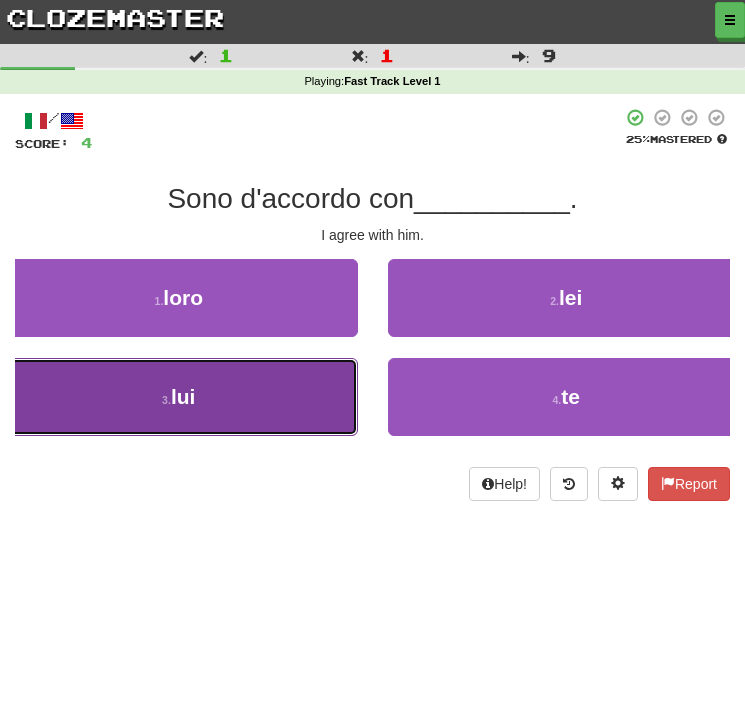 click on "3 .  lui" at bounding box center [179, 397] 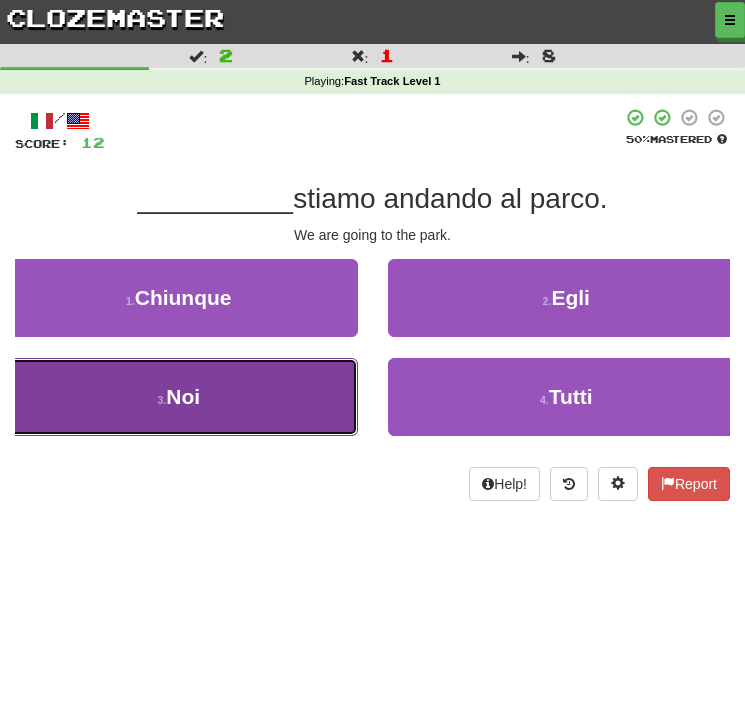 click on "3 .  Noi" at bounding box center (179, 397) 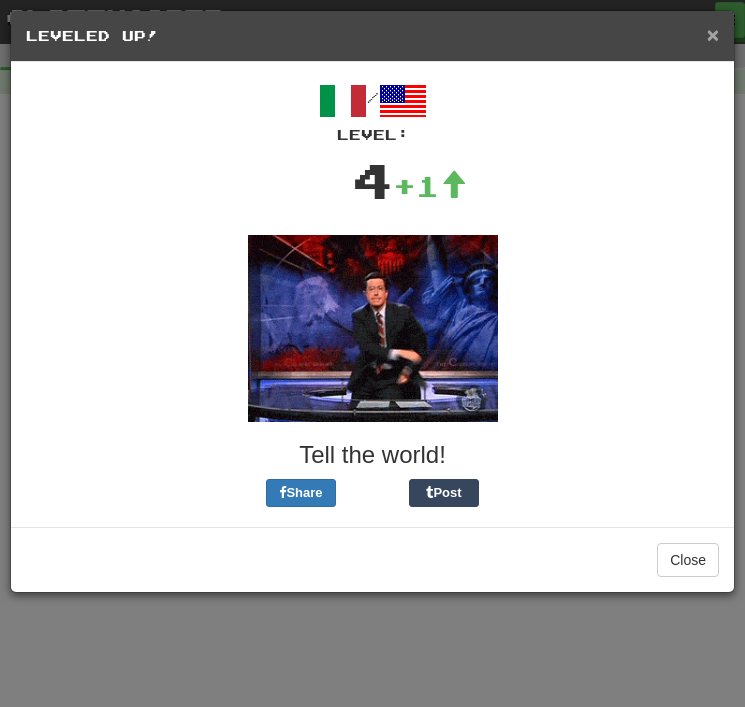 click on "×" at bounding box center (713, 34) 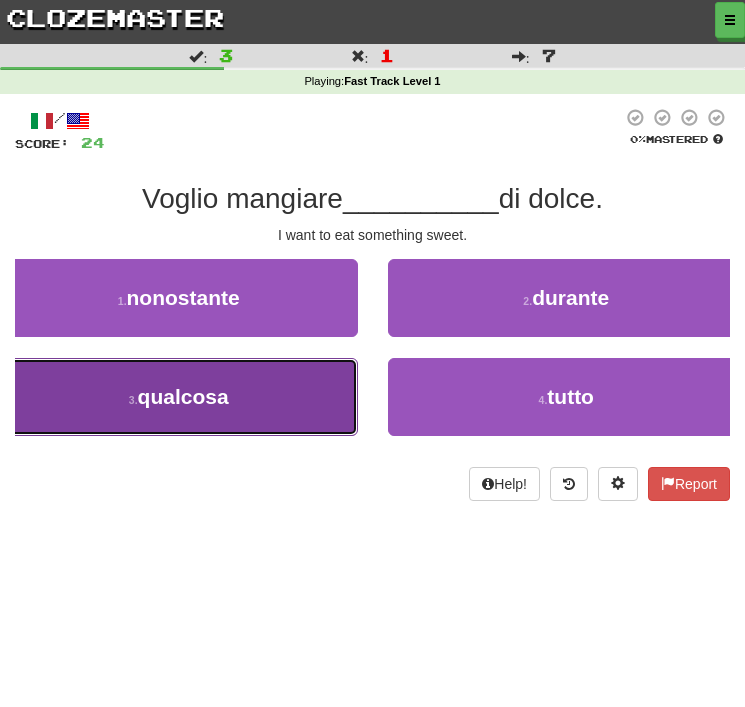 click on "3 .  qualcosa" at bounding box center (179, 397) 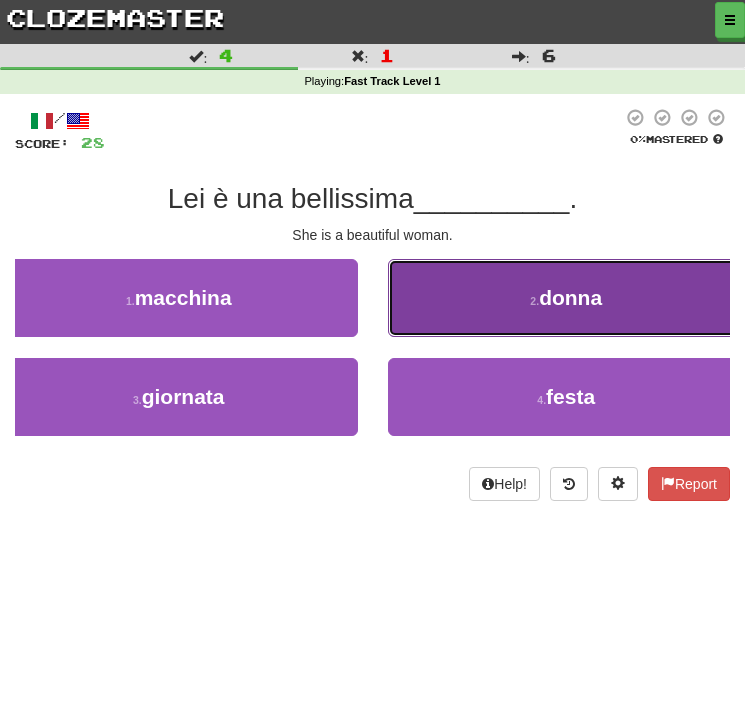 click on "2 .  donna" at bounding box center (567, 298) 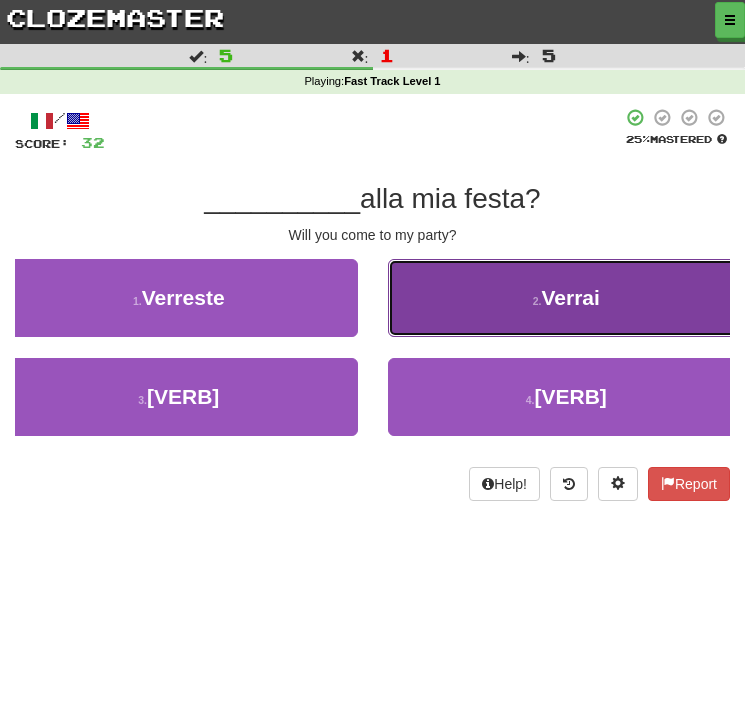 click on "2 .  Verrai" at bounding box center (567, 298) 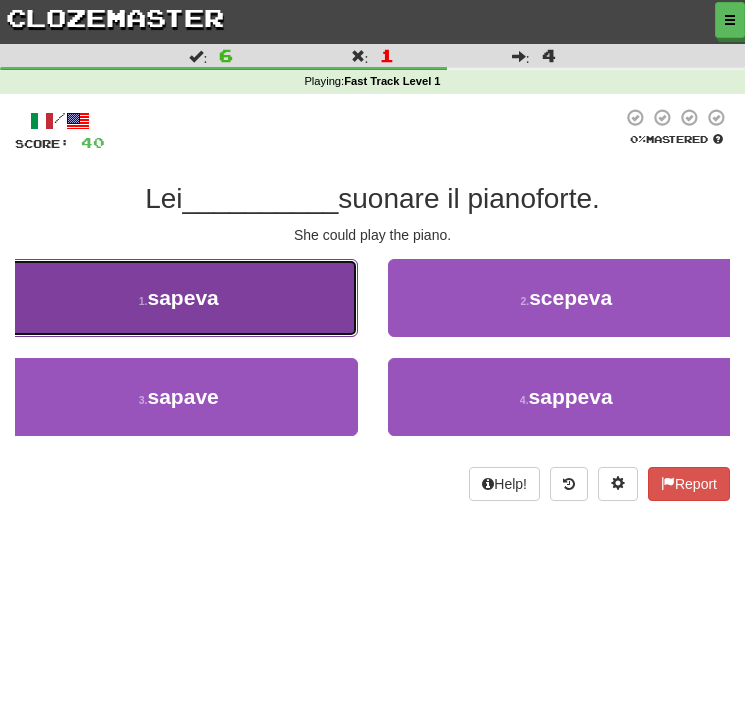 click on "1 .  sapeva" at bounding box center (179, 298) 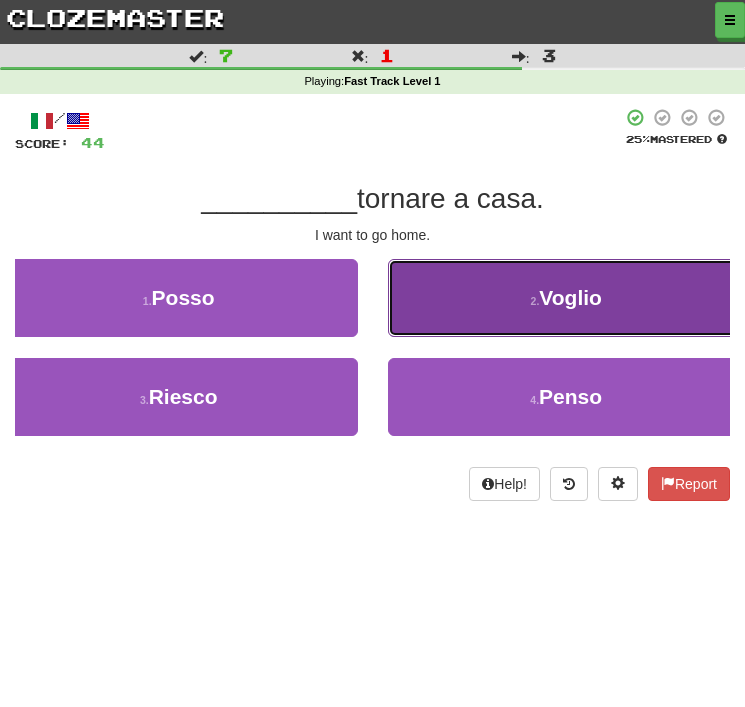 click on "2 .  Voglio" at bounding box center [567, 298] 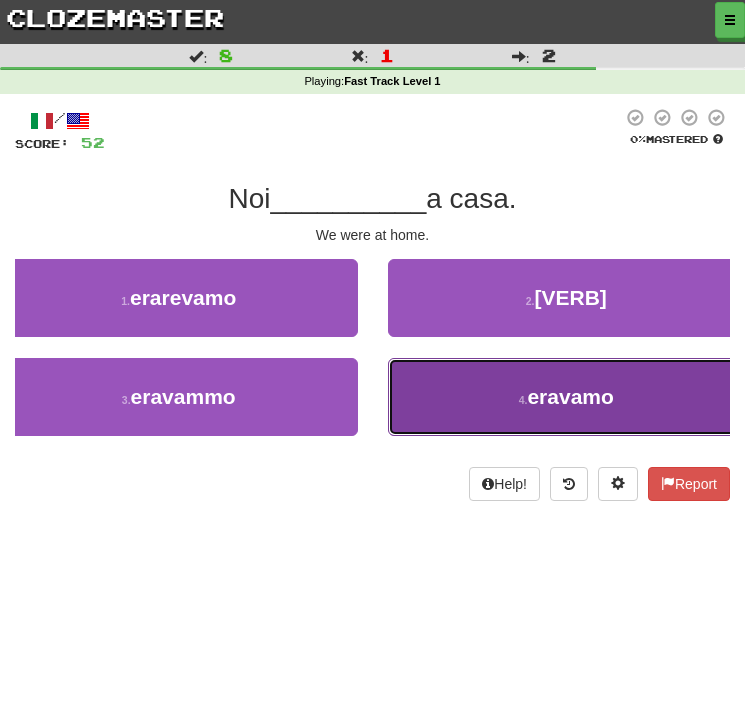 click on "eravamo" at bounding box center [570, 396] 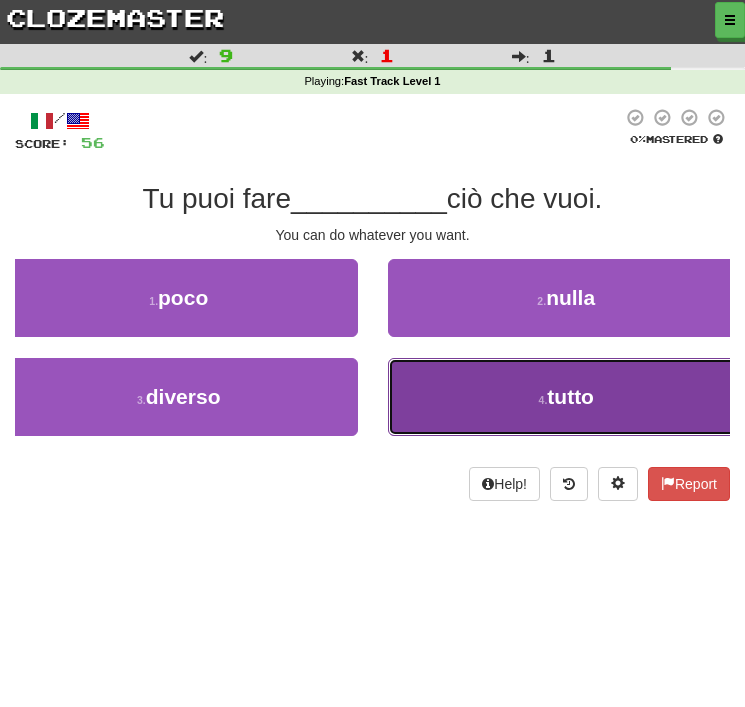 click on "4 .  tutto" at bounding box center [567, 397] 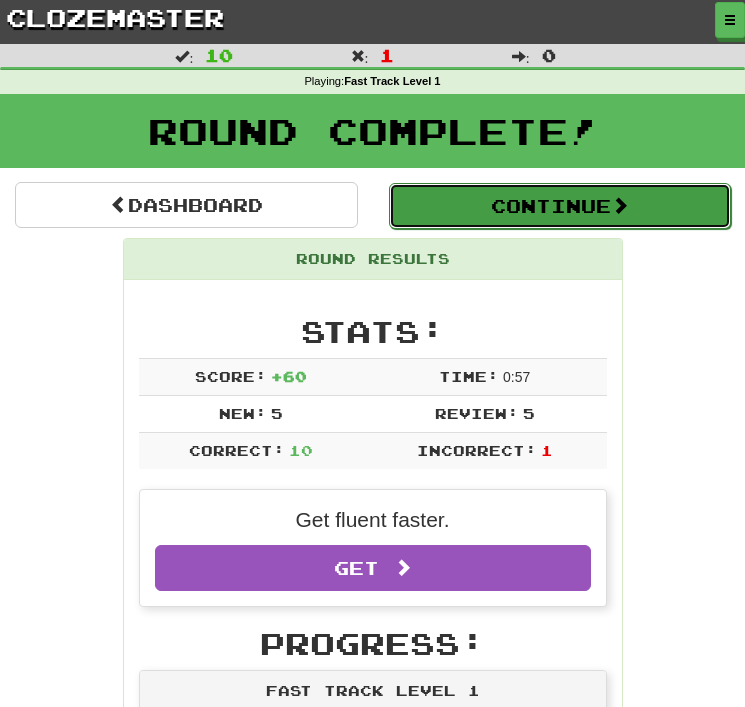 click on "Continue" at bounding box center (560, 206) 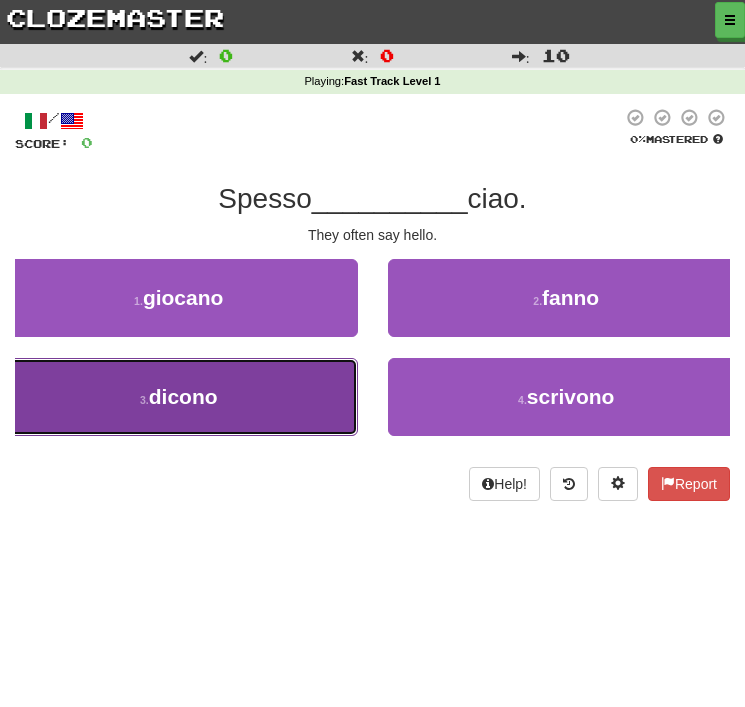 click on "3 .  dicono" at bounding box center (179, 397) 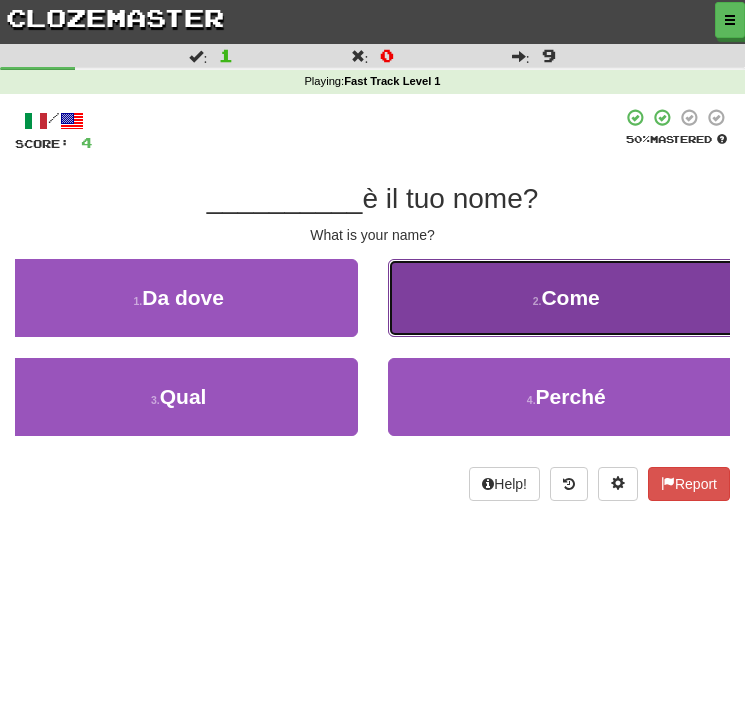 click on "Come" at bounding box center (570, 297) 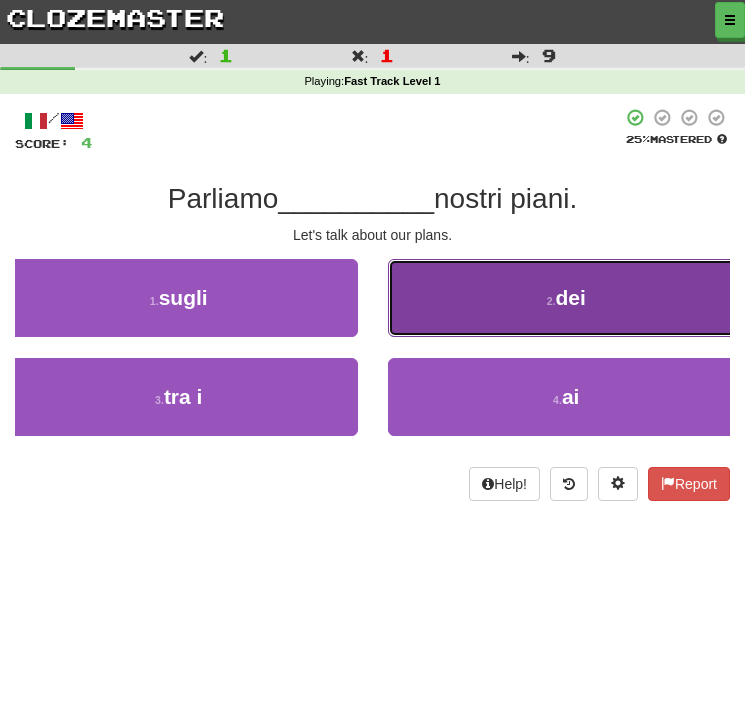 click on "2 .  dei" at bounding box center [567, 298] 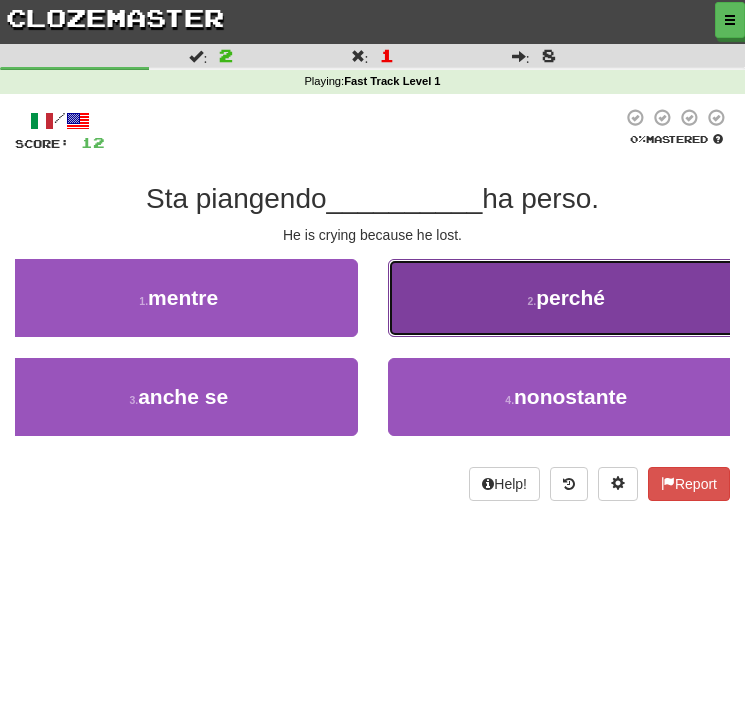 click on "2 .  perché" at bounding box center [567, 298] 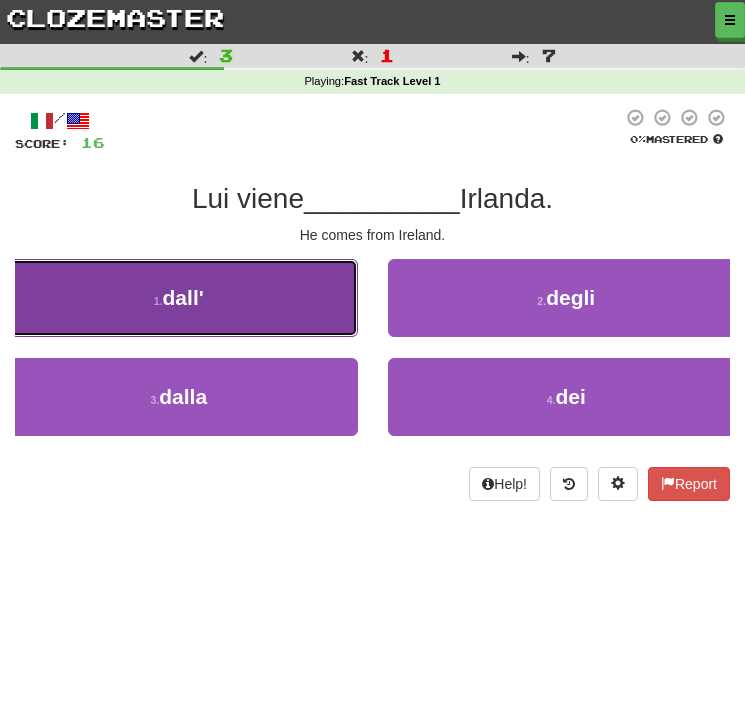 click on "1 .  dall'" at bounding box center (179, 298) 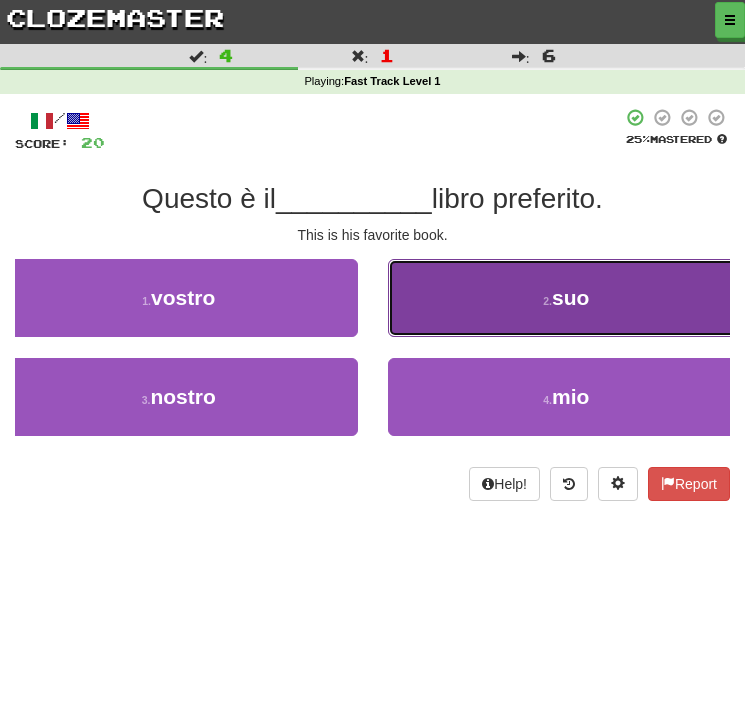 click on "2 .  suo" at bounding box center (567, 298) 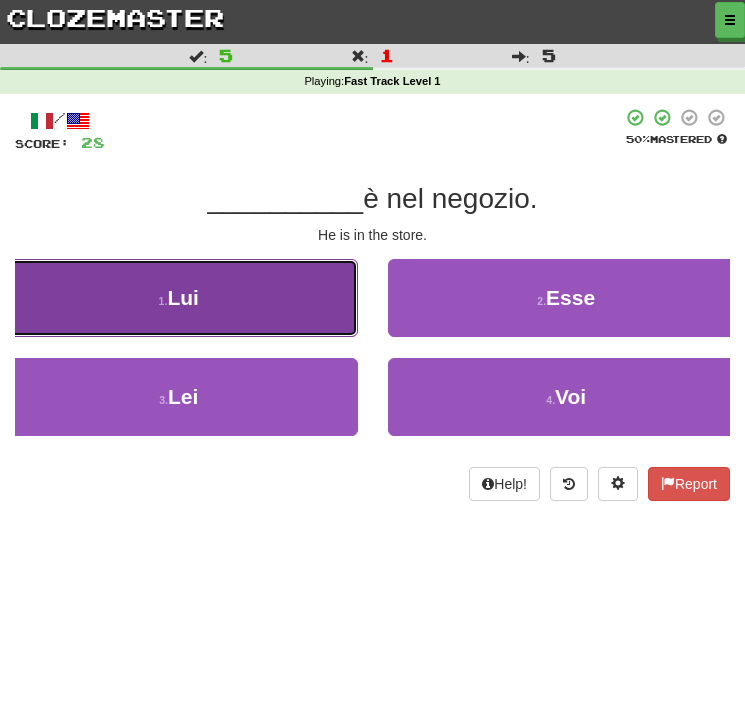 click on "1 .  Lui" at bounding box center (179, 298) 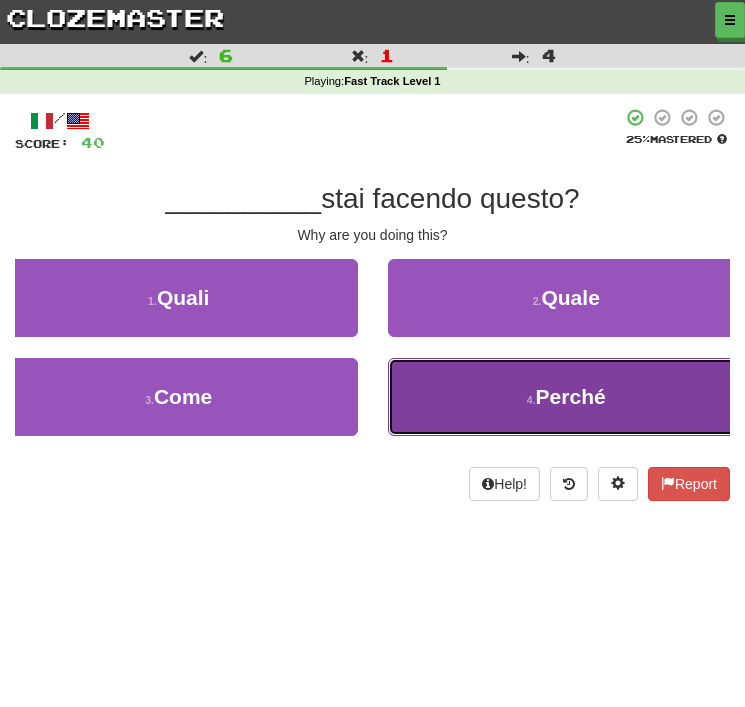 click on "4 .  Perché" at bounding box center [567, 397] 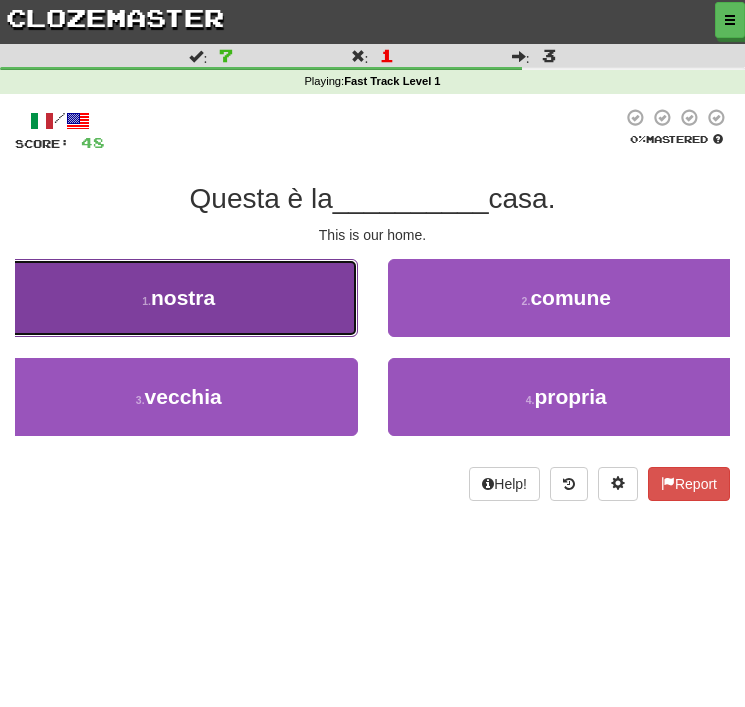 click on "1 .  nostra" at bounding box center [179, 298] 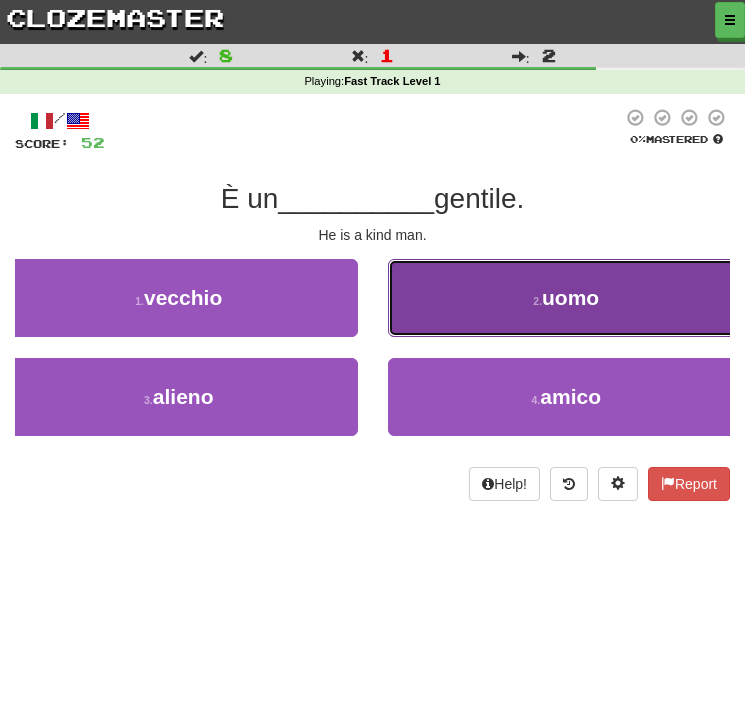 click on "2 .  uomo" at bounding box center (567, 298) 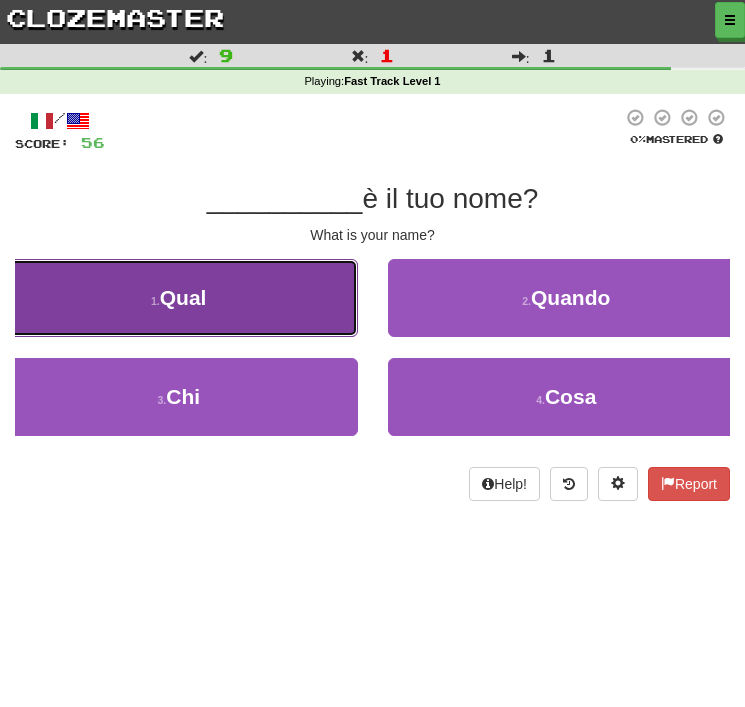 click on "1 .  Qual" at bounding box center (179, 298) 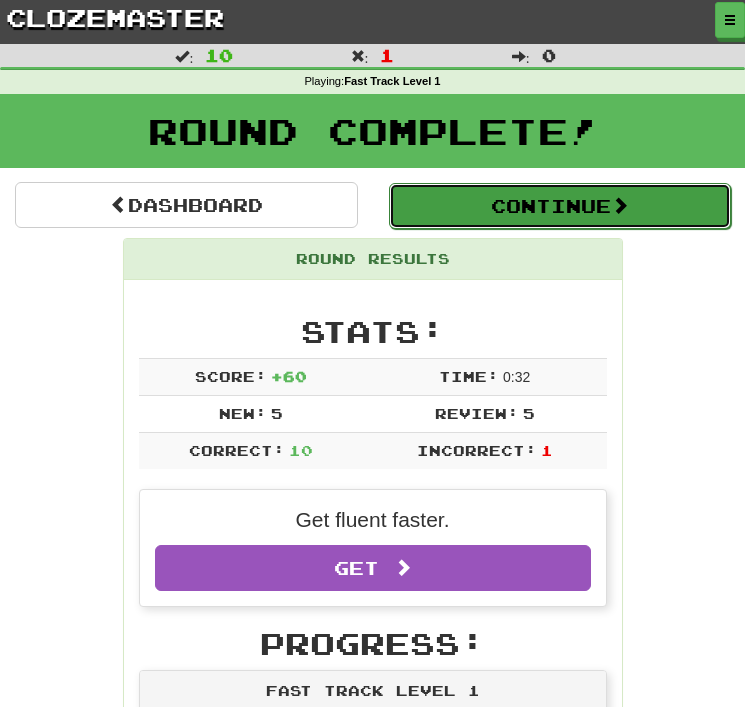 click on "Continue" at bounding box center [560, 206] 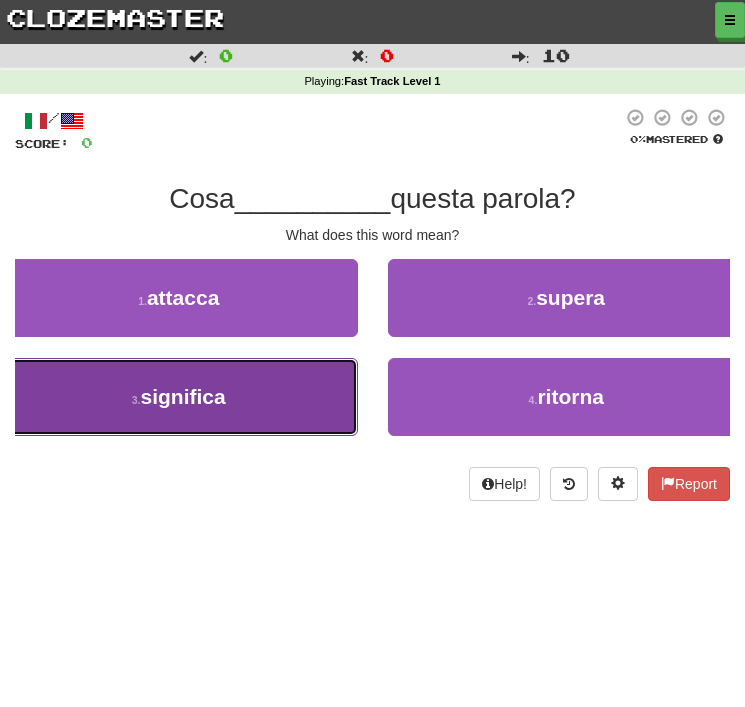 click on "significa" at bounding box center (183, 396) 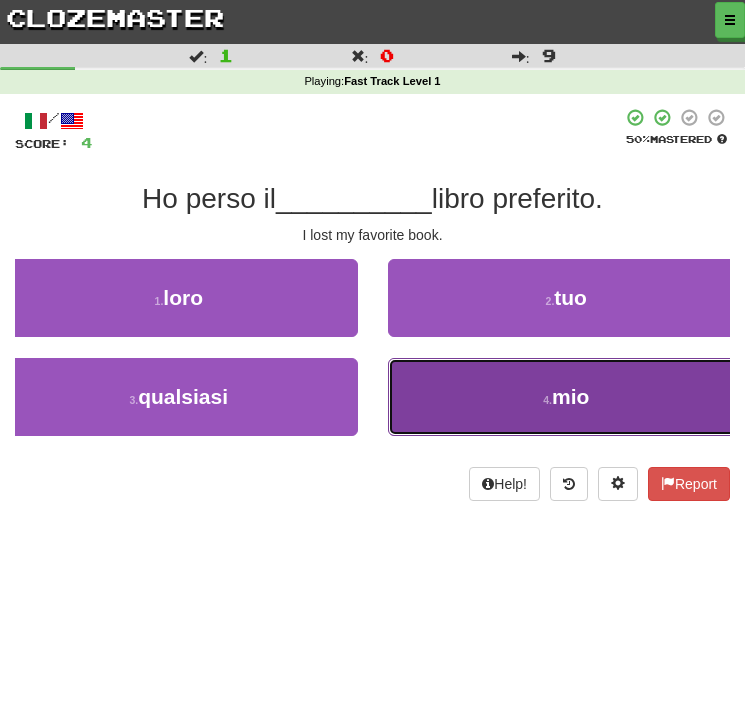 click on "4 .  mio" at bounding box center [567, 397] 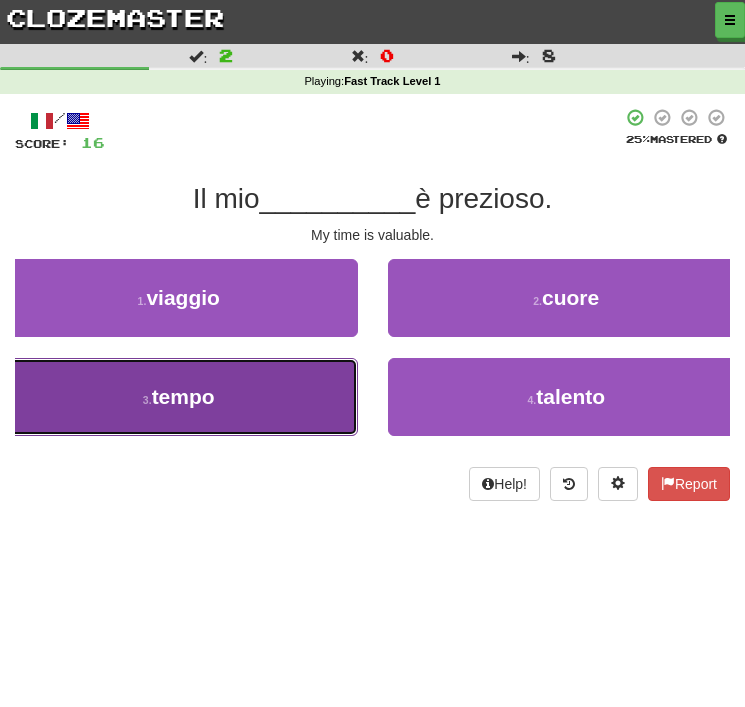 click on "3 .  tempo" at bounding box center (179, 397) 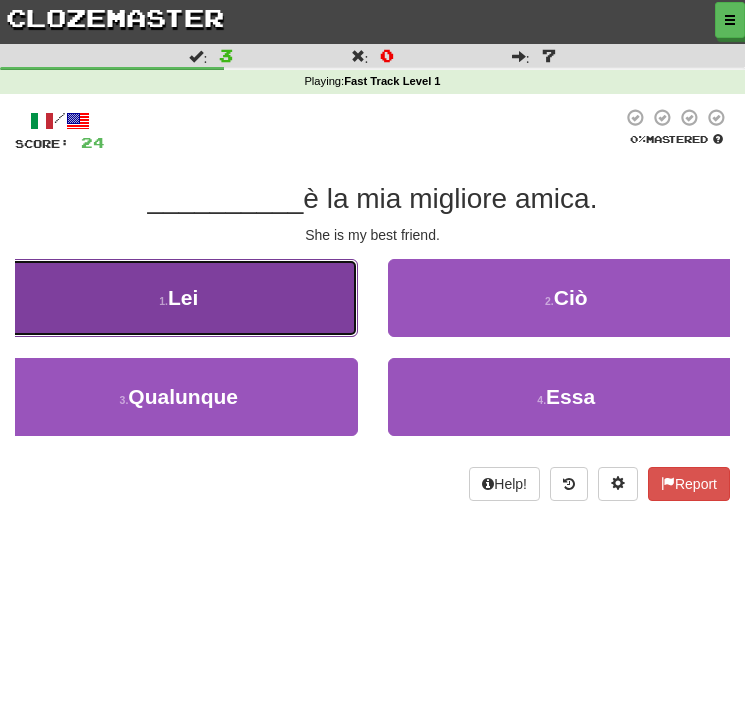 click on "1 .  Lei" at bounding box center [179, 298] 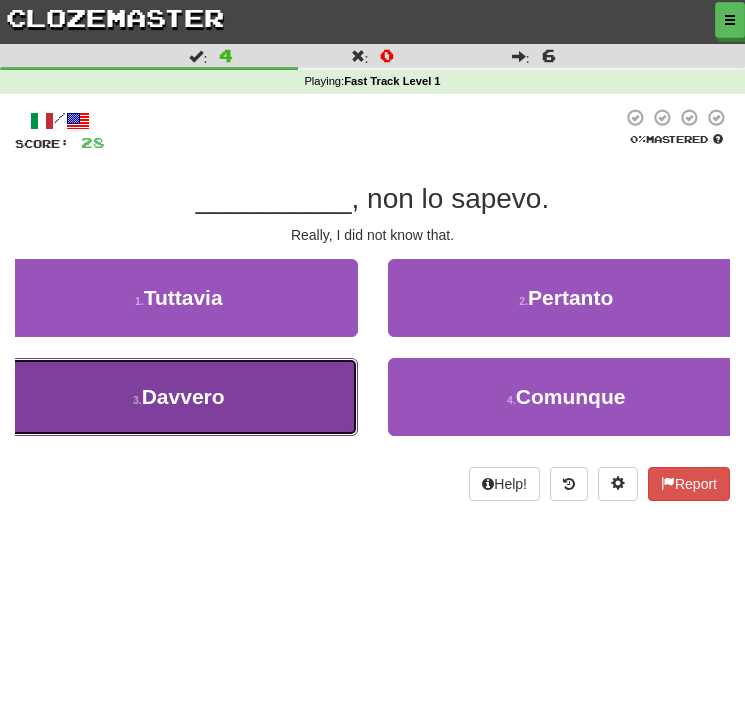 click on "3 .  Davvero" at bounding box center (179, 397) 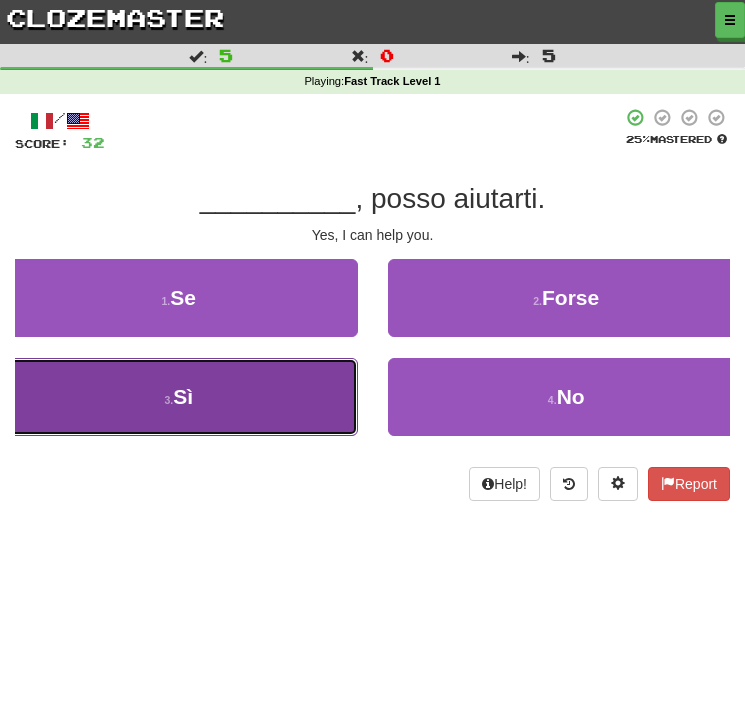 click on "3 .  Sì" at bounding box center [179, 397] 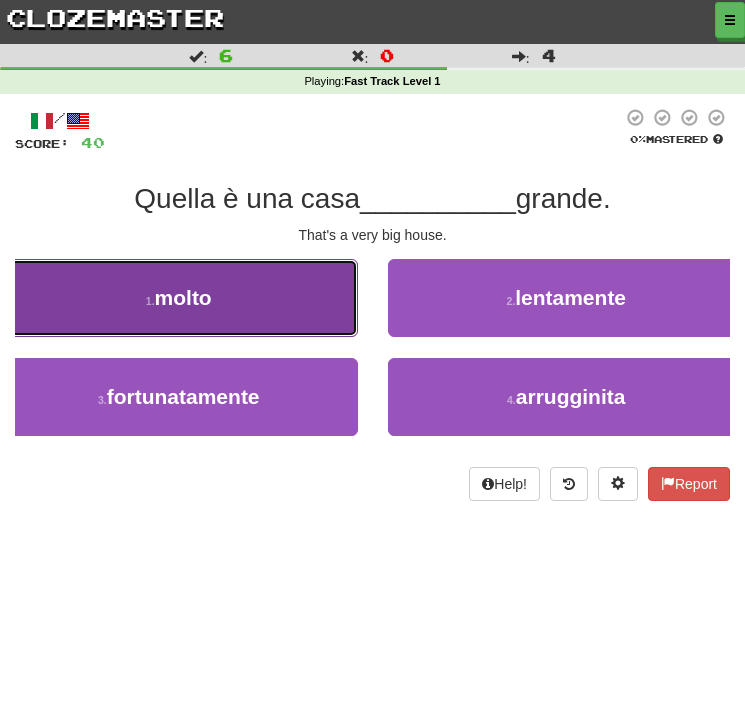 click on "1 .  molto" at bounding box center (179, 298) 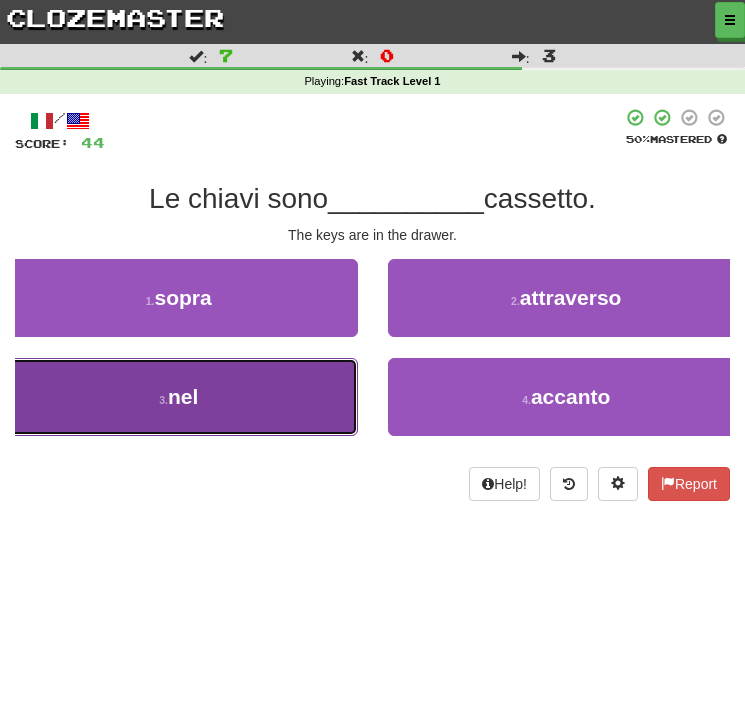 click on "3 .  nel" at bounding box center (179, 397) 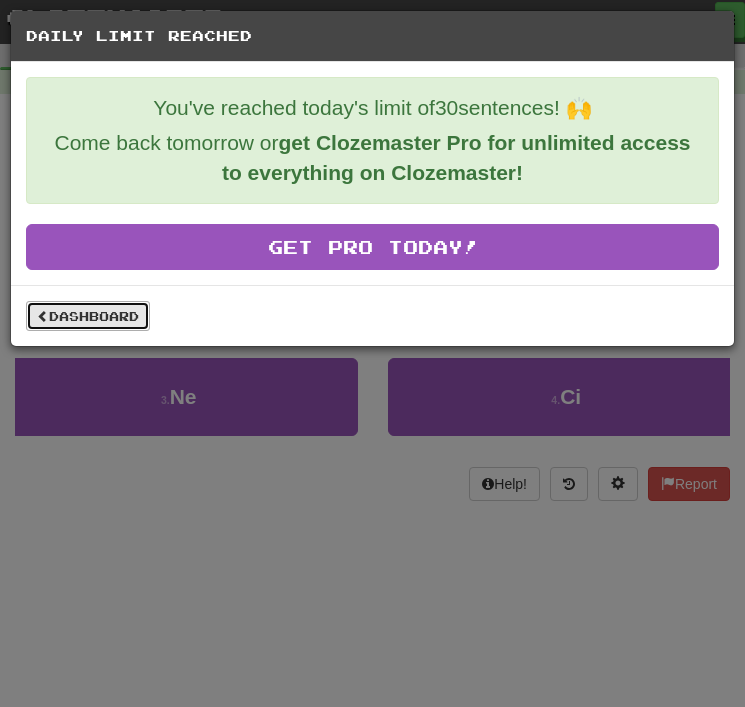 click on "Dashboard" at bounding box center [88, 316] 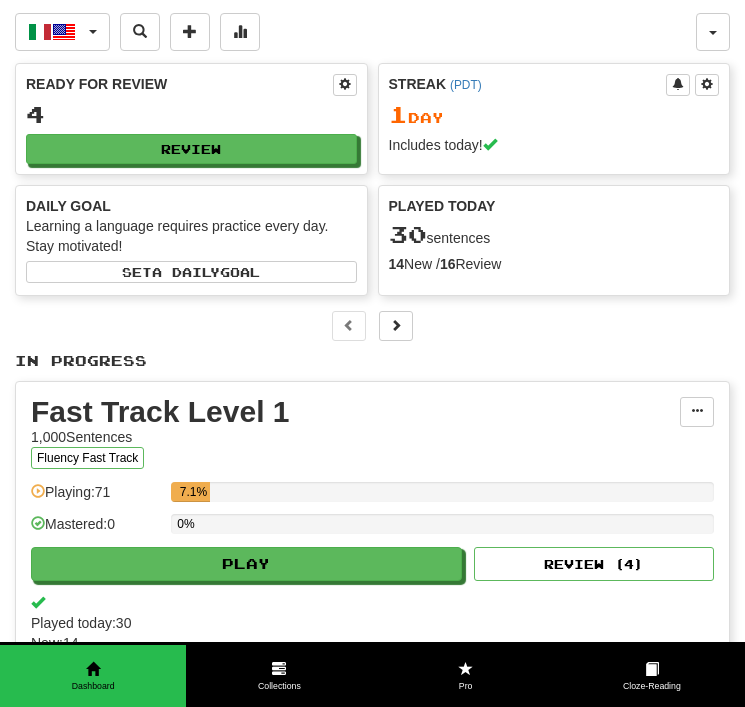 scroll, scrollTop: 0, scrollLeft: 0, axis: both 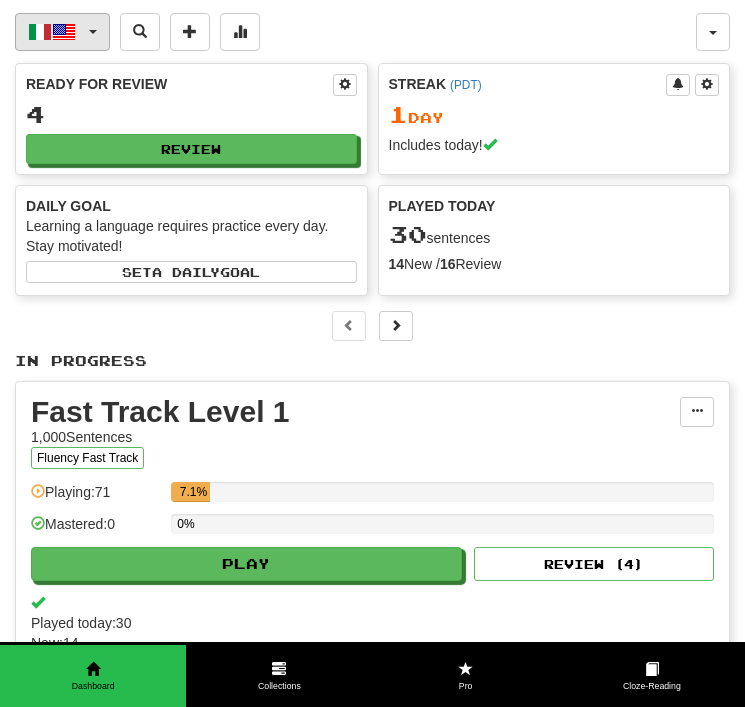 click at bounding box center [64, 32] 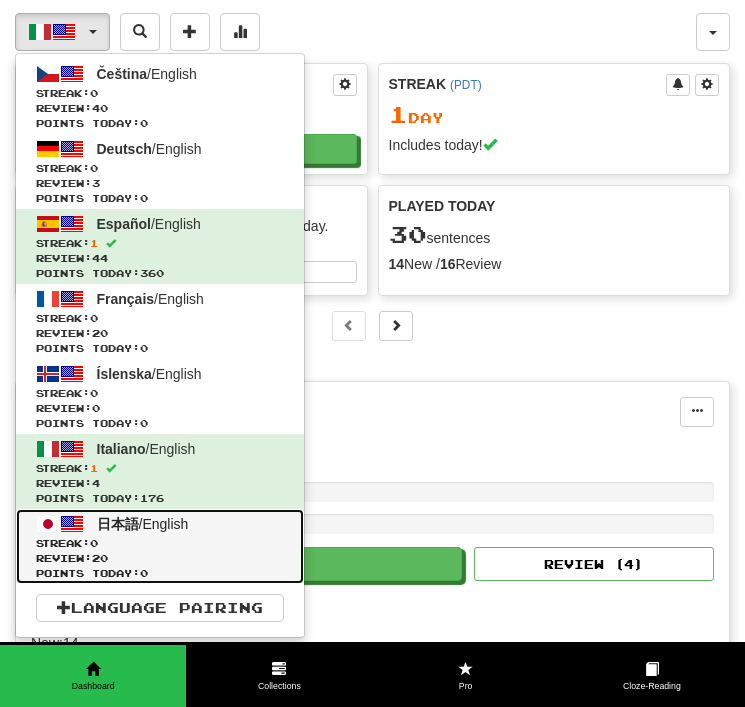 click on "Review:  20" at bounding box center [160, 558] 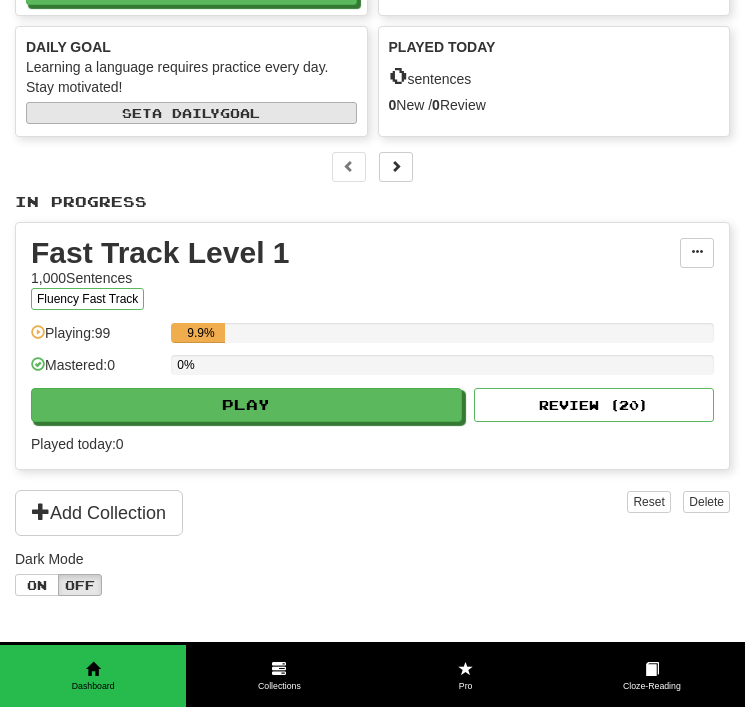 scroll, scrollTop: 164, scrollLeft: 0, axis: vertical 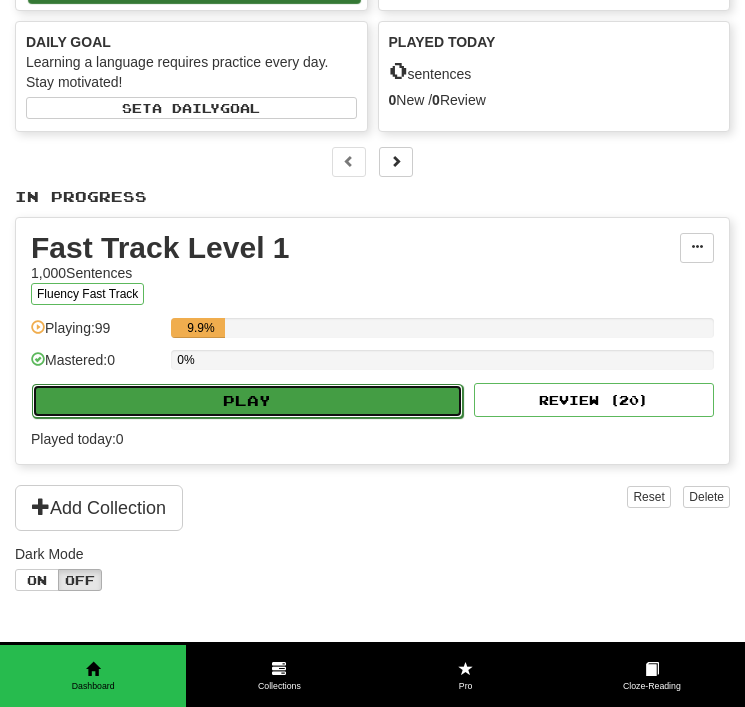 click on "Play" at bounding box center (247, 401) 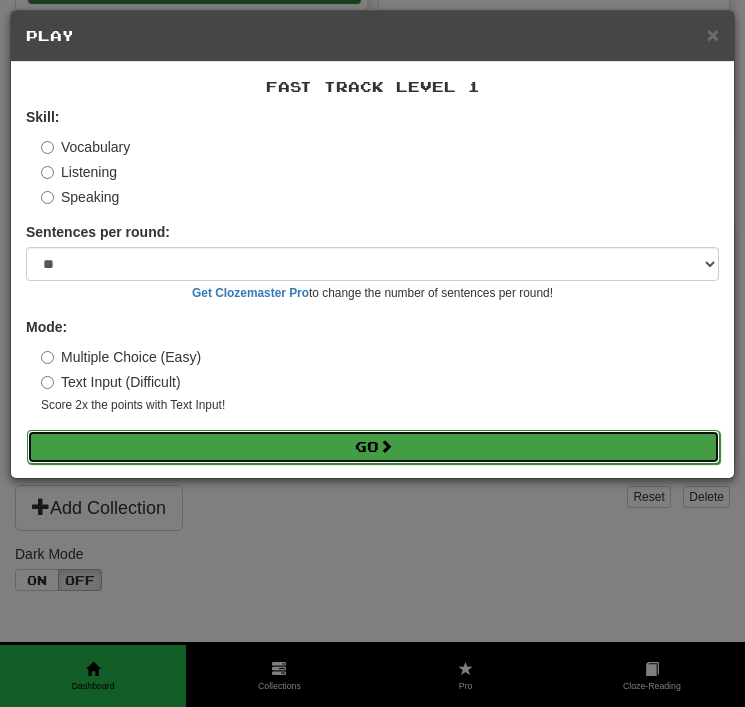 click on "Go" at bounding box center [373, 447] 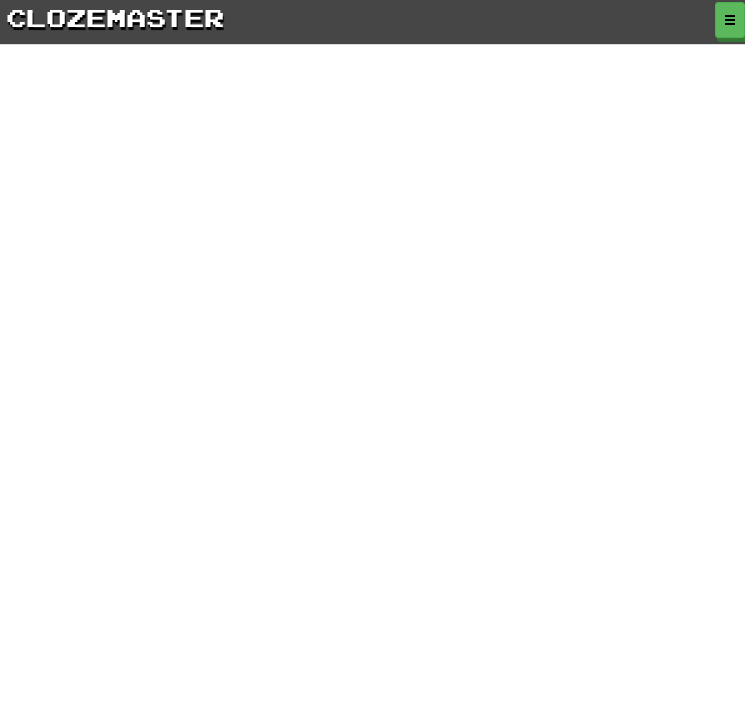 scroll, scrollTop: 0, scrollLeft: 0, axis: both 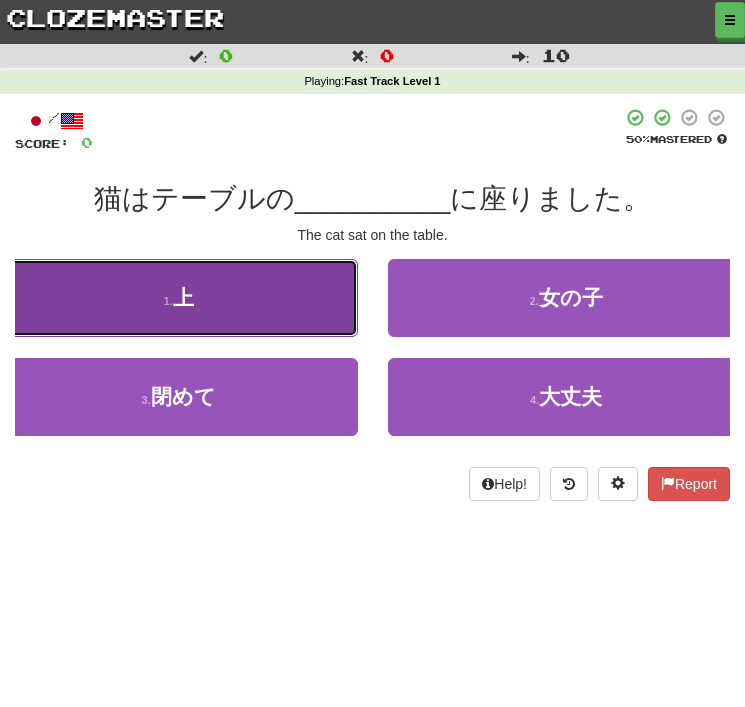 click on "1 .  上" at bounding box center (179, 298) 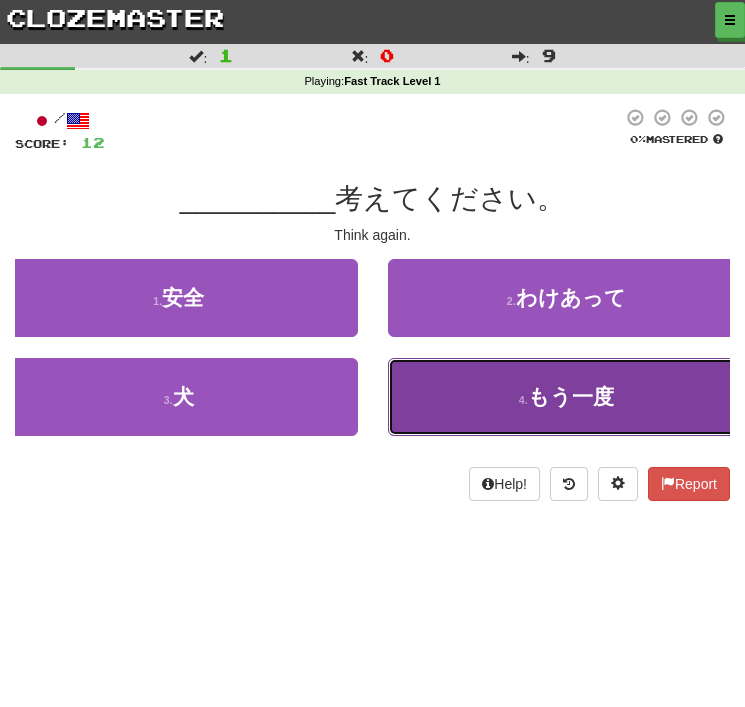 click on "4 .  もう一度" at bounding box center (567, 397) 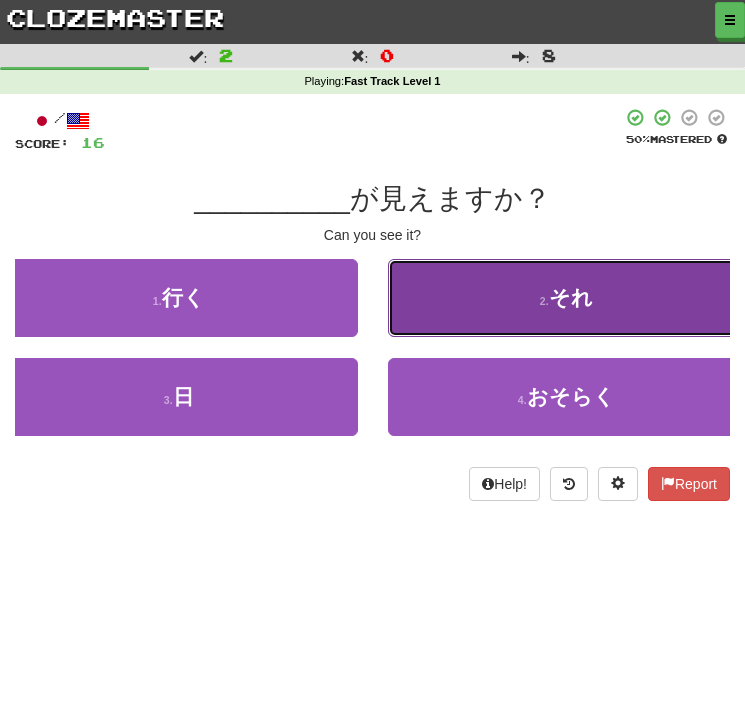 click on "2 .  それ" at bounding box center (567, 298) 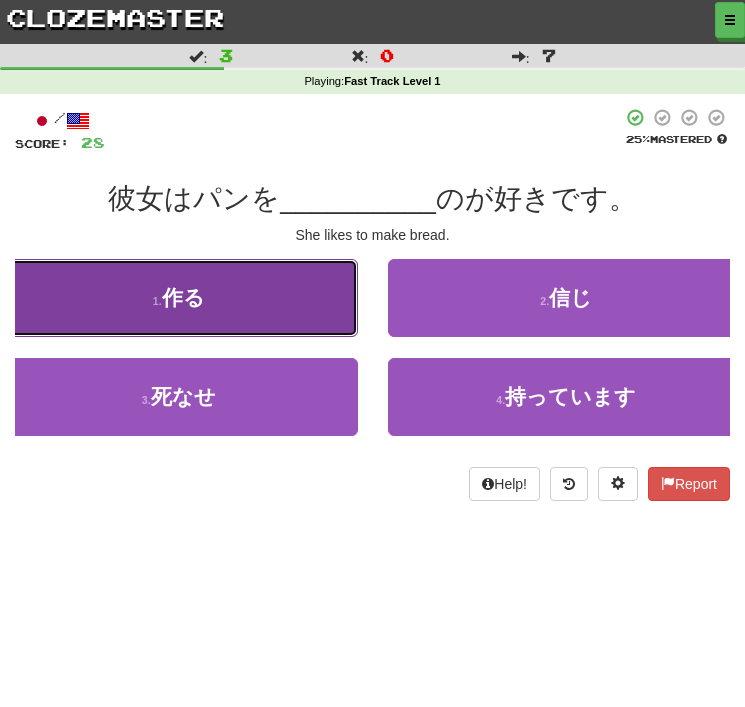 click on "1 .  作る" at bounding box center [179, 298] 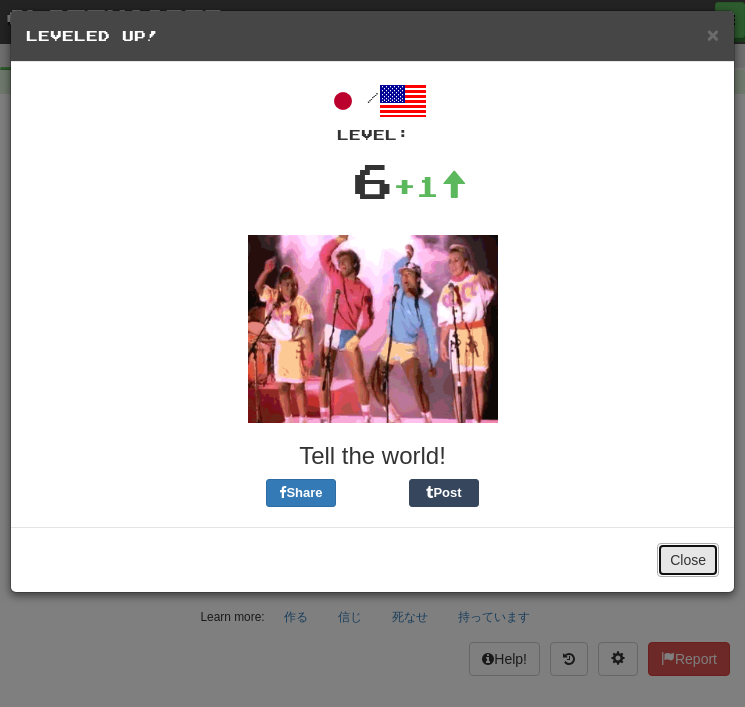 click on "Close" at bounding box center (688, 560) 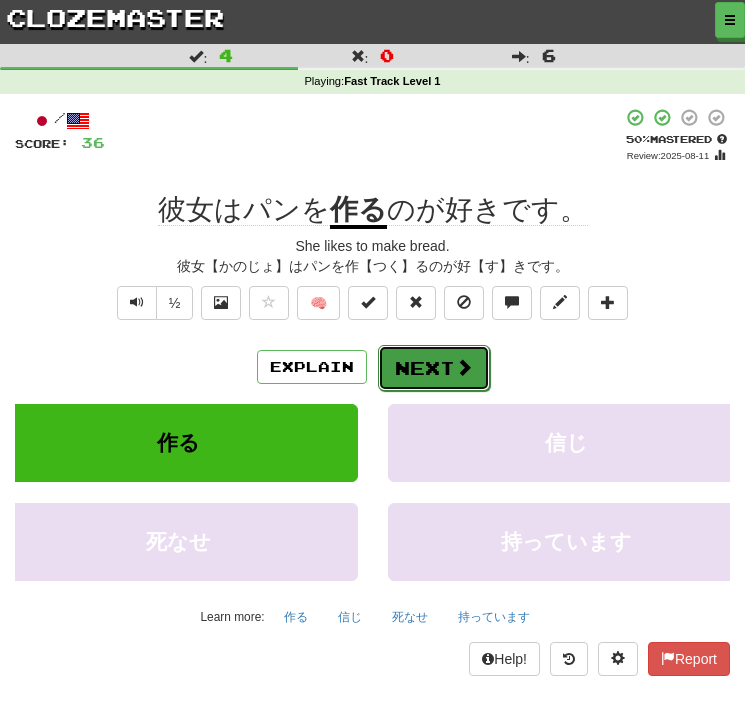 click on "Next" at bounding box center (434, 368) 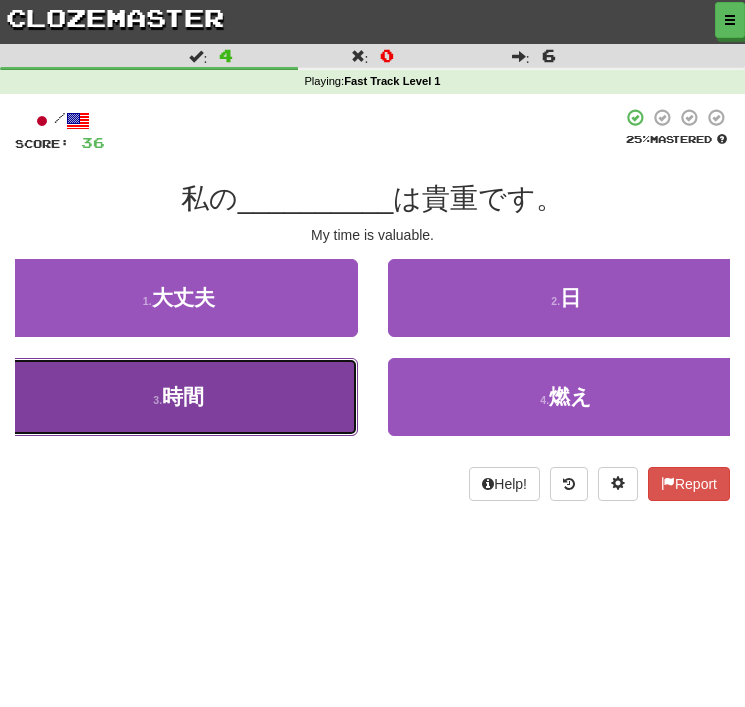 click on "3 .  時間" at bounding box center [179, 397] 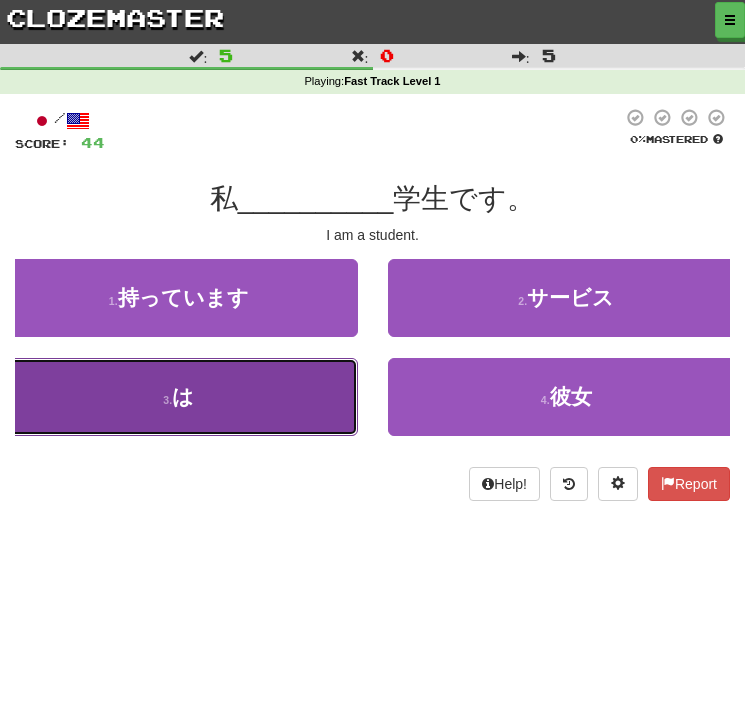 click on "3 .  は" at bounding box center [179, 397] 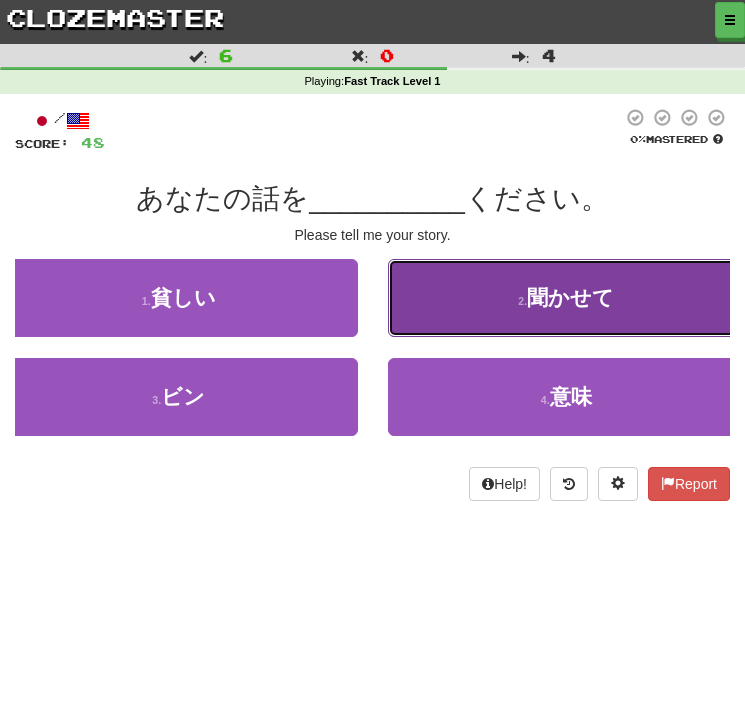click on "聞かせて" at bounding box center [570, 297] 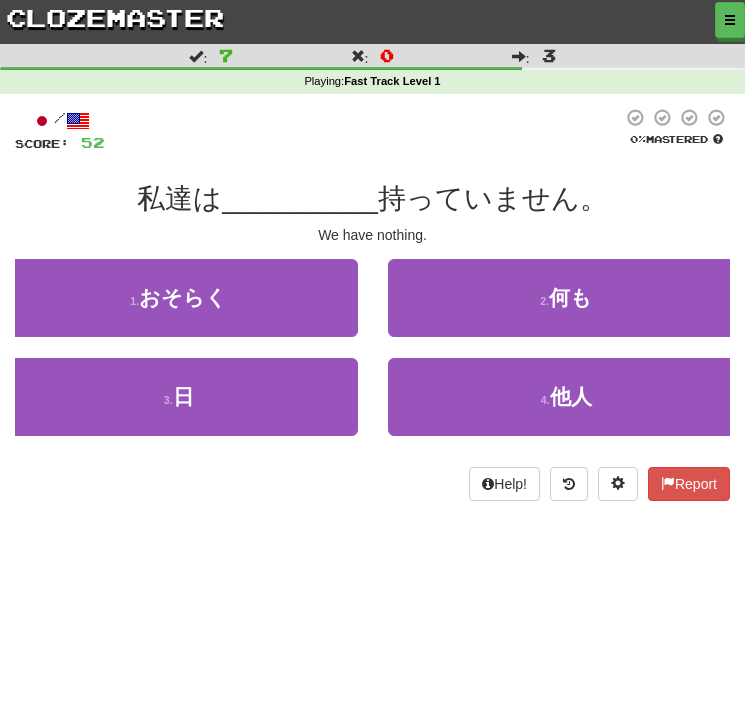 click on "Dashboard
Clozemaster
[USERNAME]
/
Toggle Dropdown
Dashboard
Leaderboard
Activity Feed
Notifications
Profile
Discussions
Čeština
/
English
Streak:
0
Review:
40
Points Today: 0
Deutsch
/
English
Streak:
0
Review:
3
Points Today: 0
Español
/
English
Streak:
1
Review:
44
Points Today: 360
Français
/
English
Streak:
0
Review:
20
Points Today: 0
Íslenska
/
English
Streak:
0
Review:
0
Points Today: 0
Italiano
/
English
Streak:
1
Review:
4
Points Today: 176
日本語
/
English
Streak:
0
Review:
20
Points Today: 0
Languages" at bounding box center (372, 353) 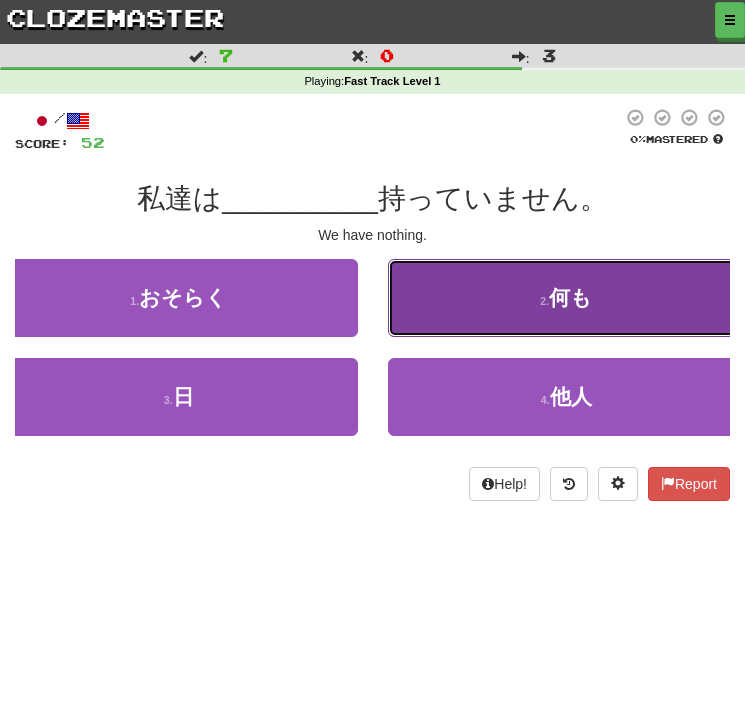 click on "2 .  何も" at bounding box center [567, 298] 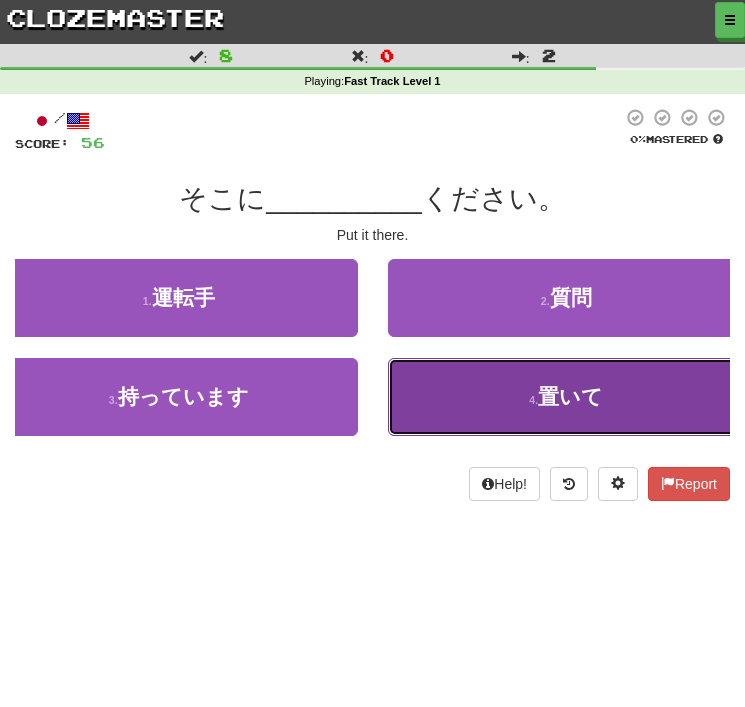 click on "4 .  置いて" at bounding box center [567, 397] 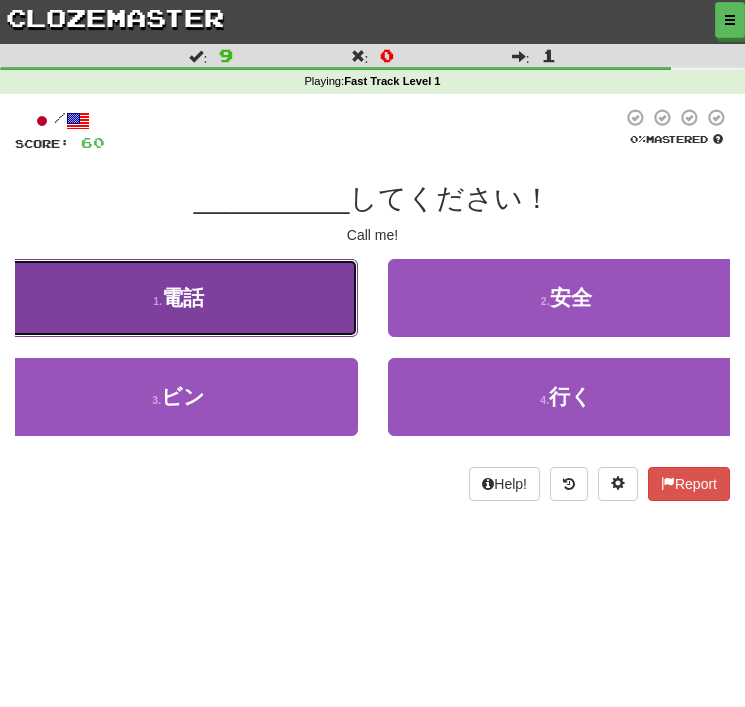 click on "1 .  電話" at bounding box center (179, 298) 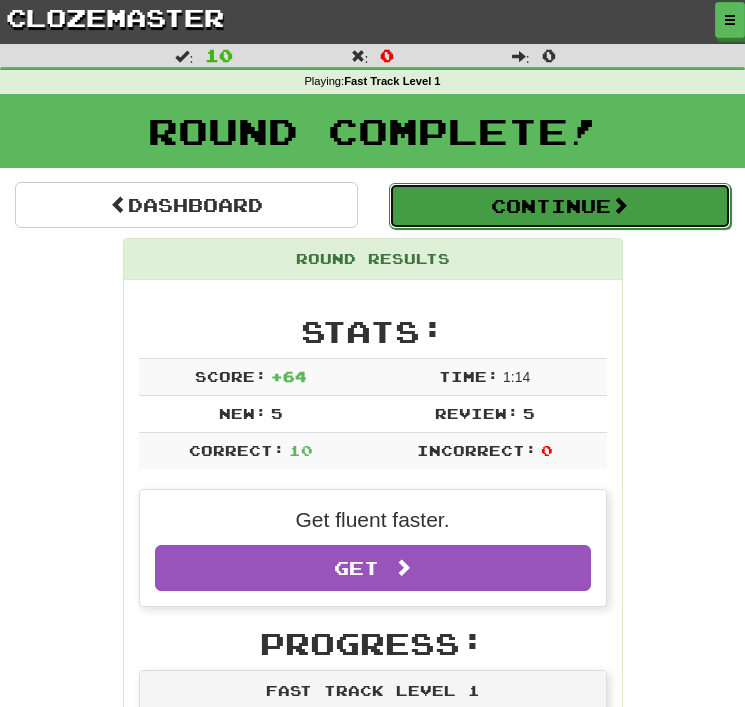 click on "Continue" at bounding box center (560, 206) 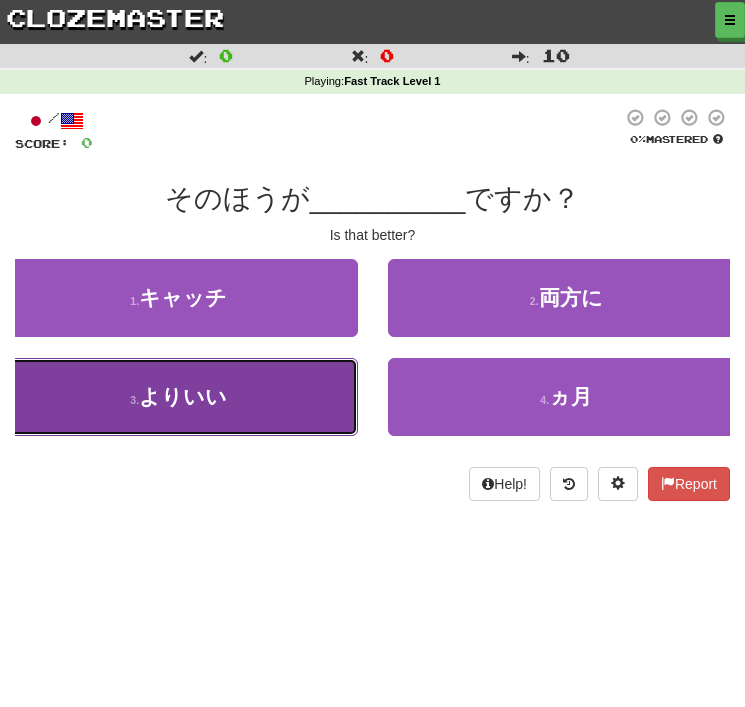 click on "よりいい" at bounding box center [183, 396] 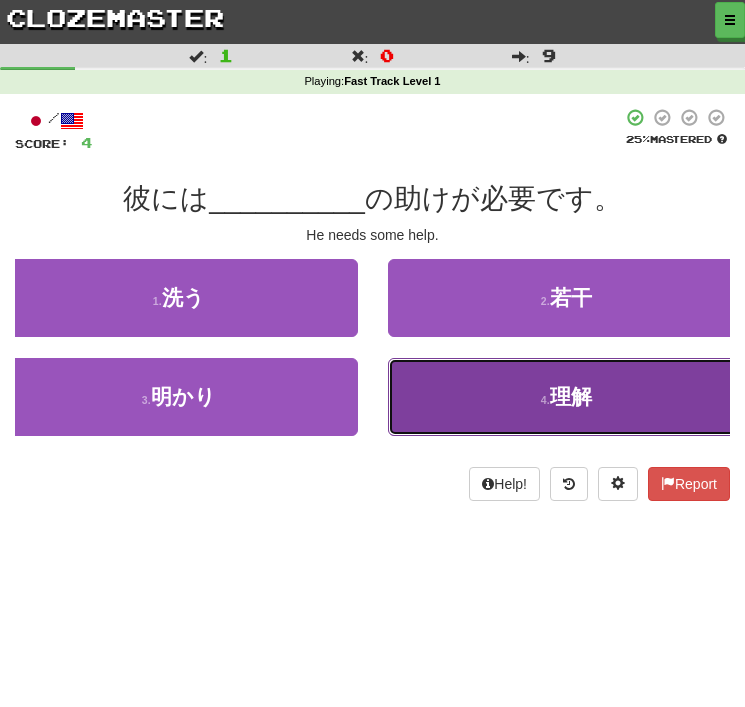 click on "4 .  理解" at bounding box center (567, 397) 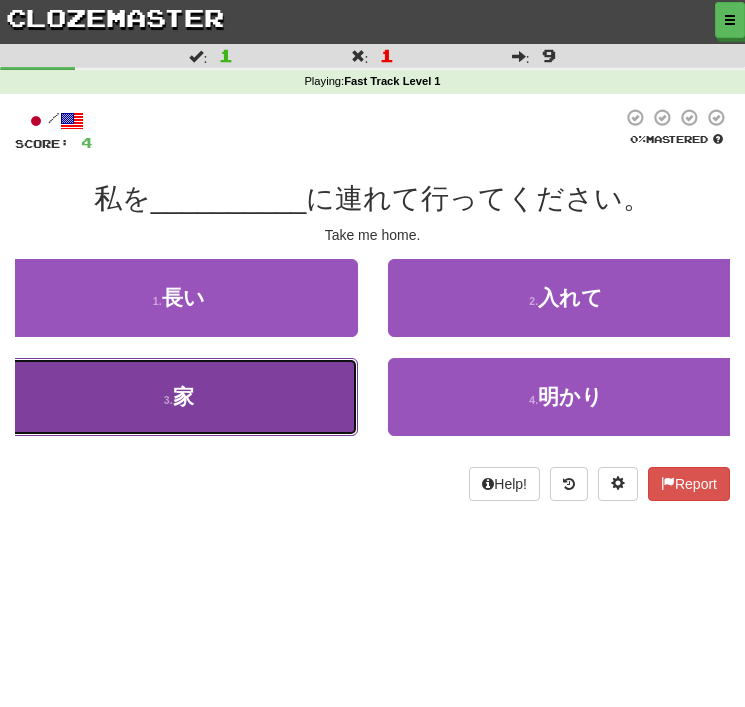 click on "3 .  家" at bounding box center (179, 397) 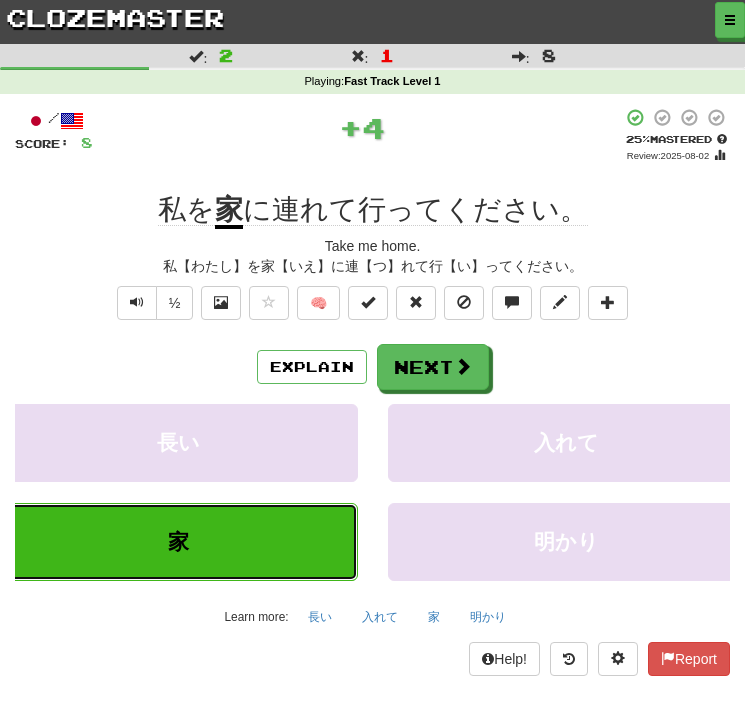 type 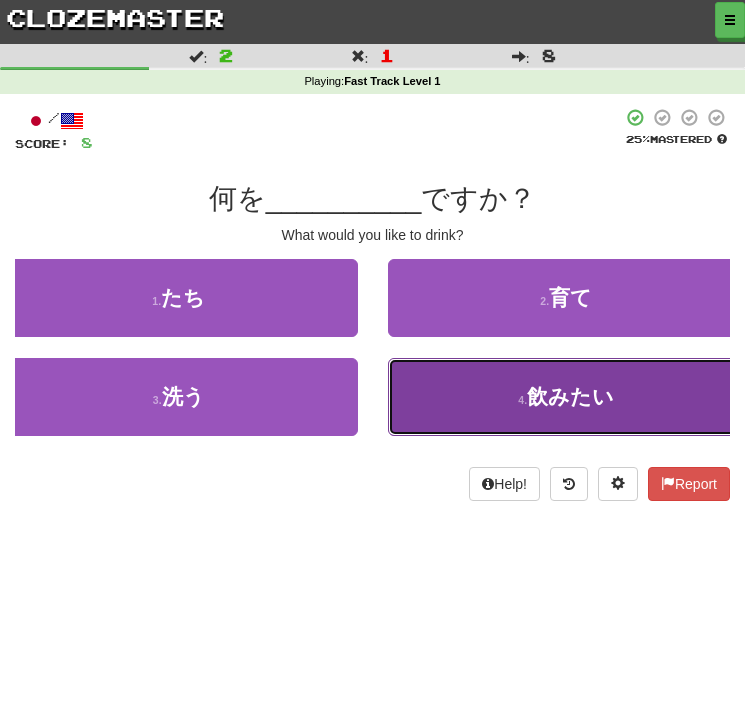 click on "4 .  飲みたい" at bounding box center (567, 397) 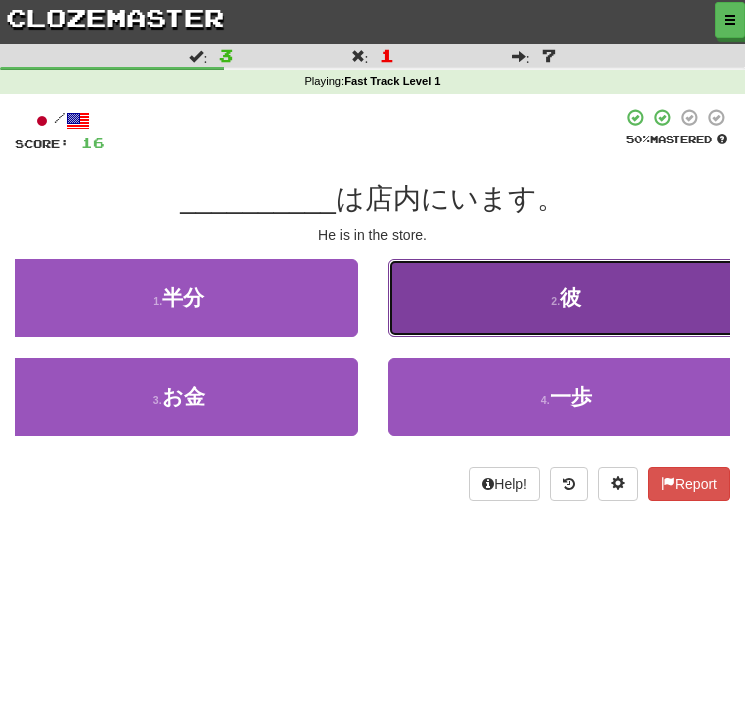 click on "2 .  彼" at bounding box center (567, 298) 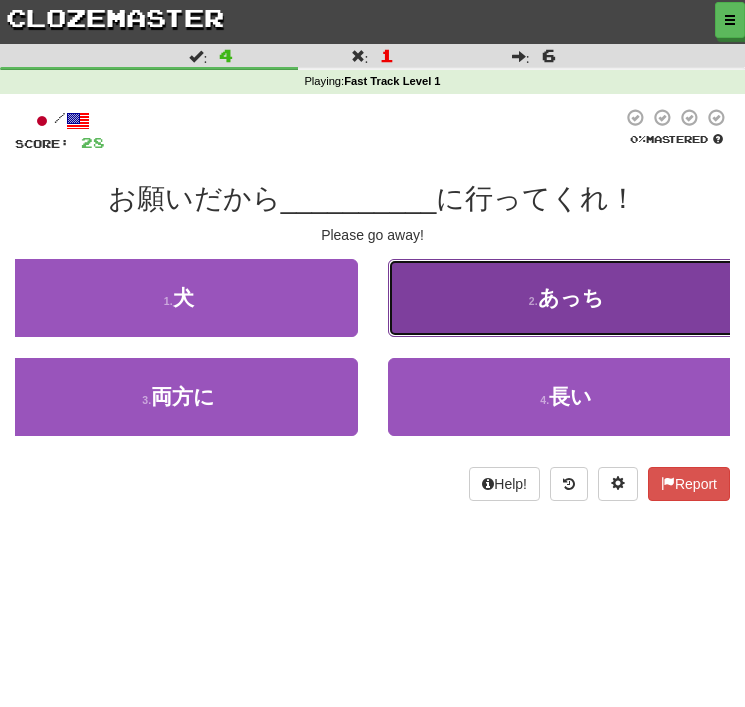 click on "2 ." at bounding box center [533, 301] 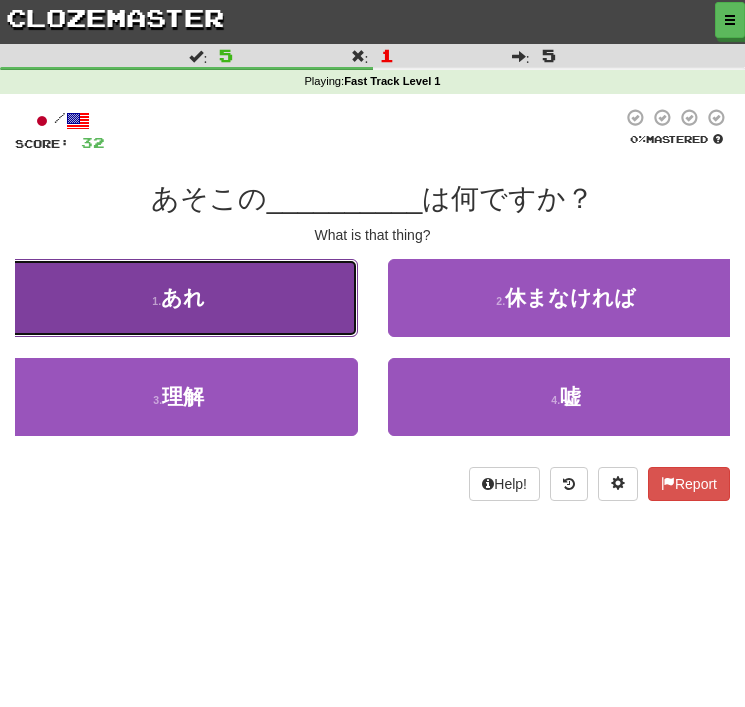 click on "1 .  あれ" at bounding box center [179, 298] 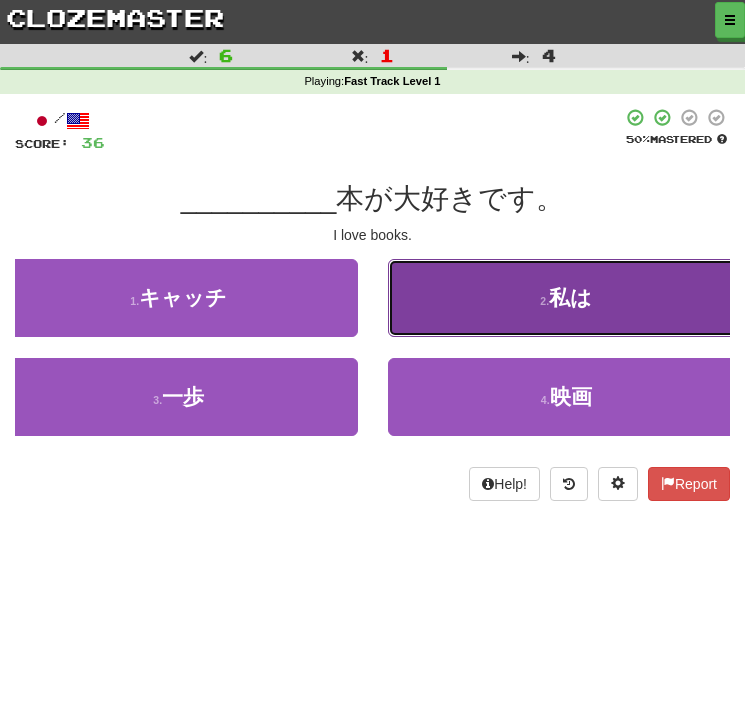 click on "2 .  私は" at bounding box center (567, 298) 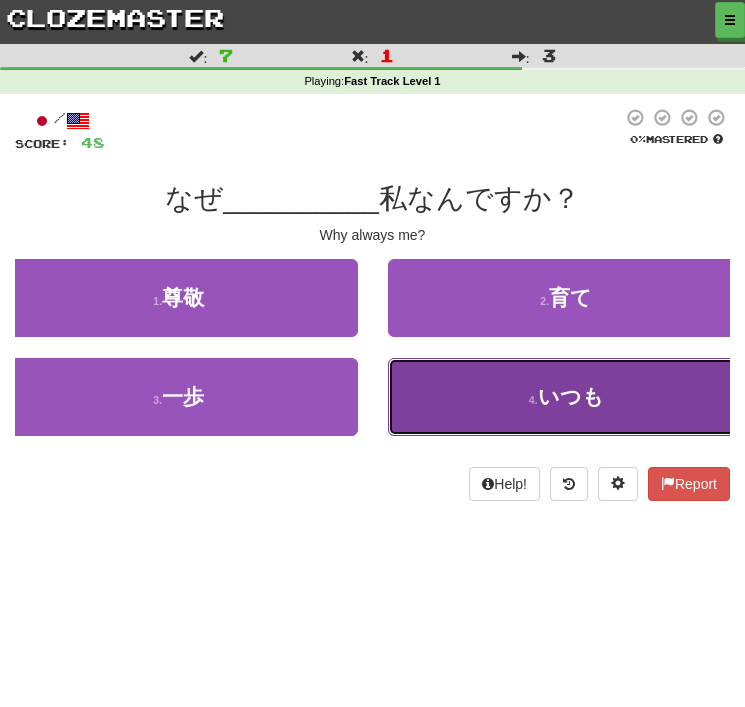 click on "4 .  いつも" at bounding box center [567, 397] 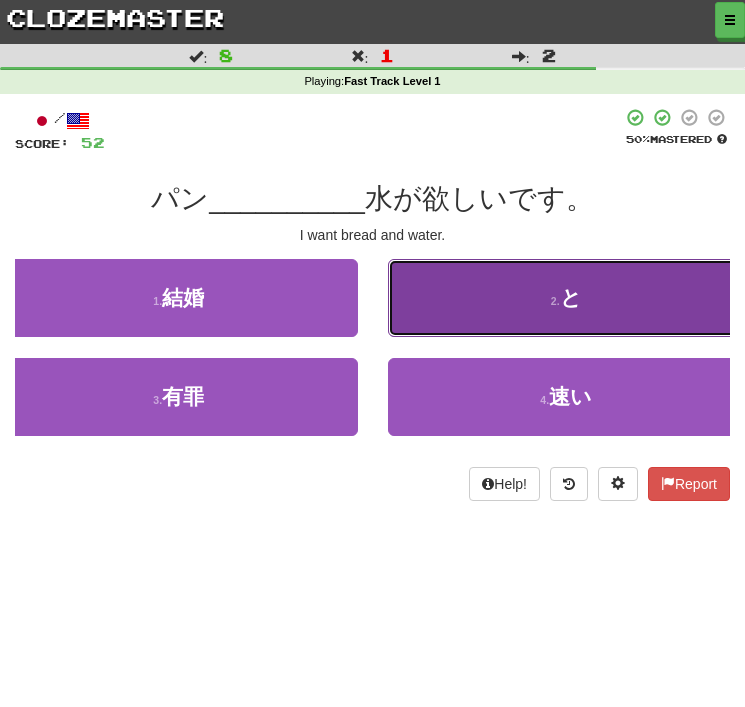 click on "2 .  と" at bounding box center (567, 298) 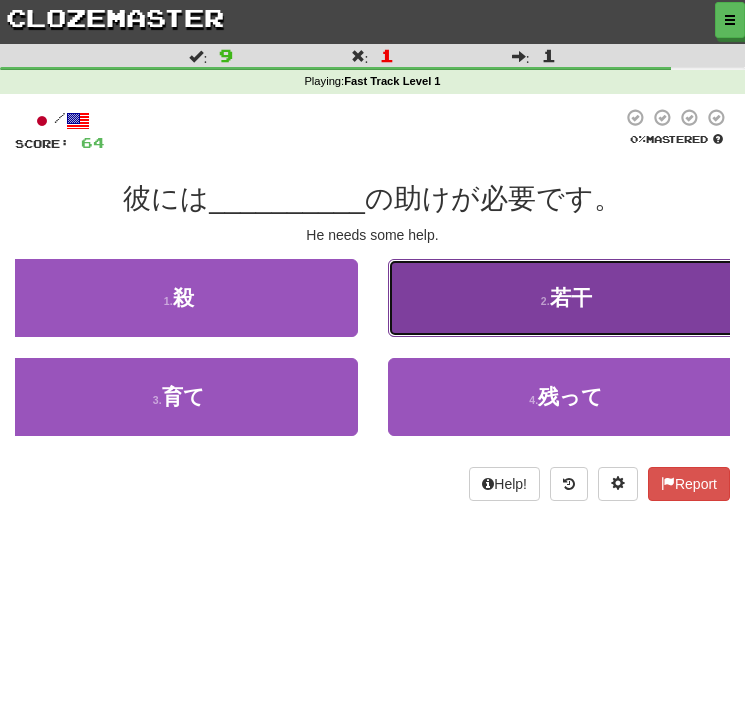 click on "2 .  若干" at bounding box center (567, 298) 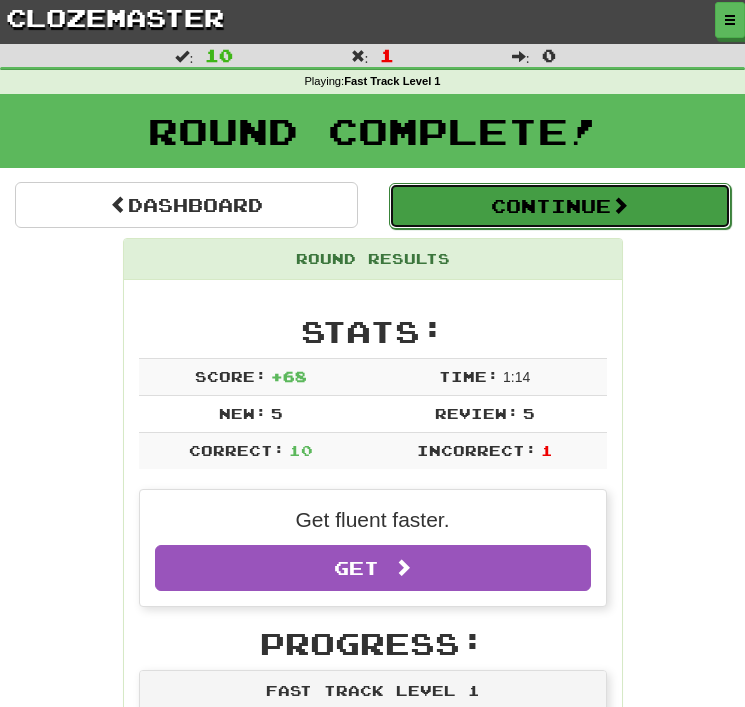 click on "Continue" at bounding box center (560, 206) 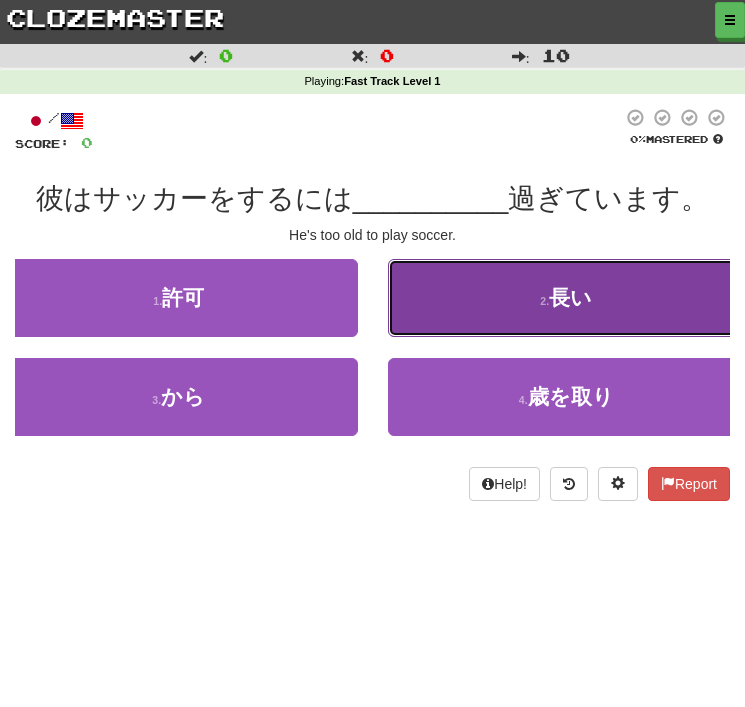 click on "2 .  長い" at bounding box center (567, 298) 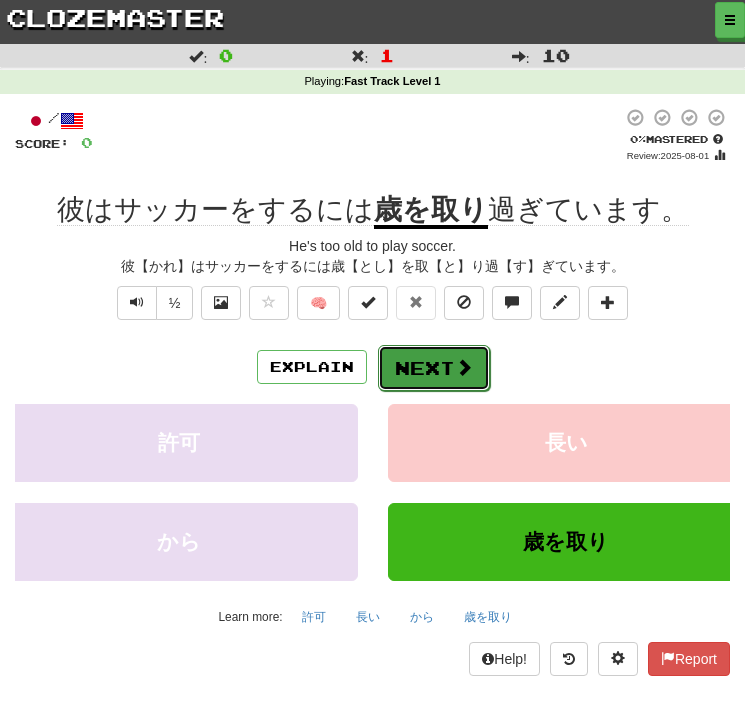 click on "Next" at bounding box center (434, 368) 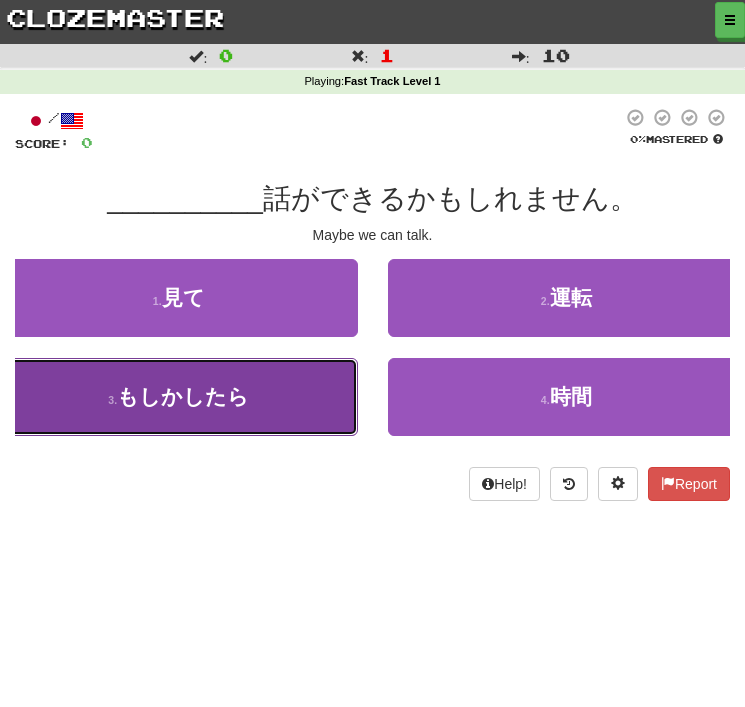 click on "もしかしたら" at bounding box center [183, 396] 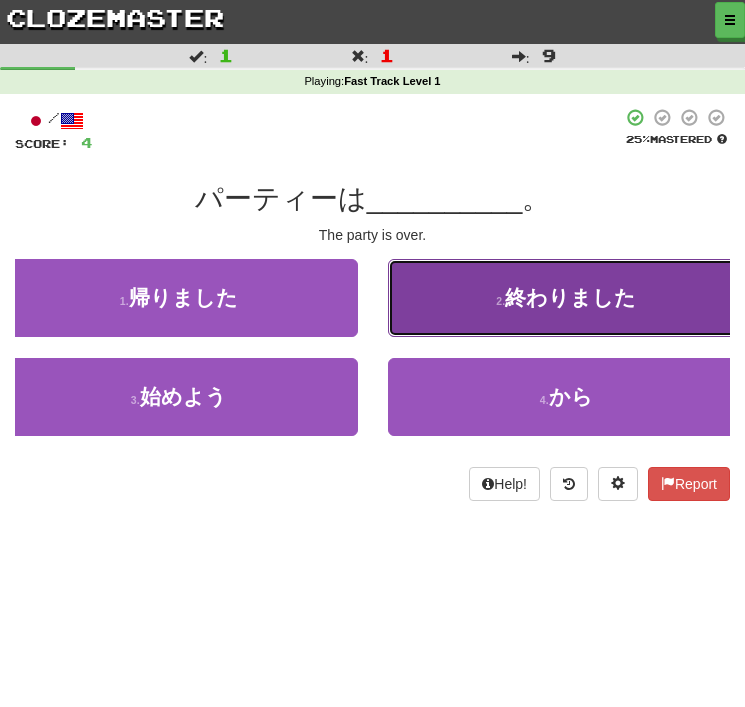 click on "2 .  終わりました" at bounding box center [567, 298] 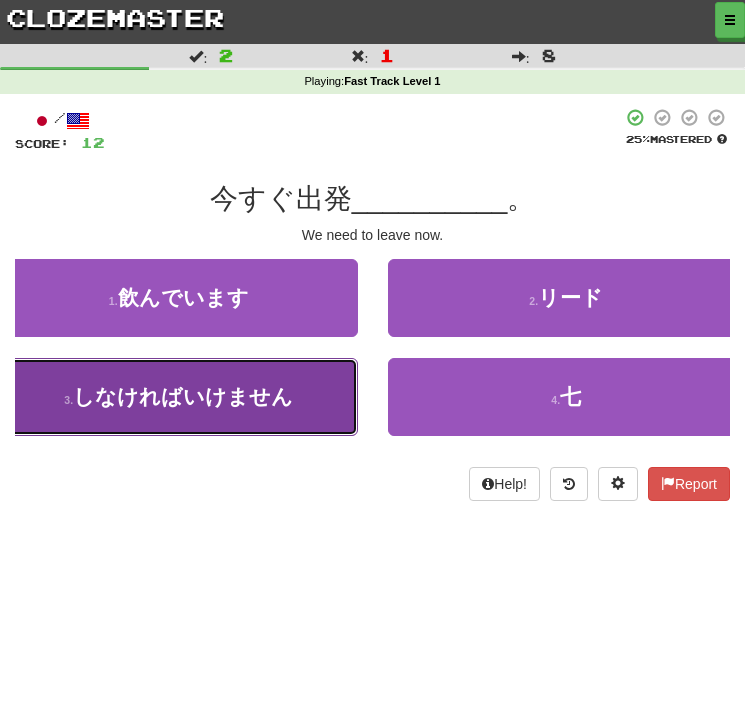 click on "3 .  しなければいけません" at bounding box center [179, 397] 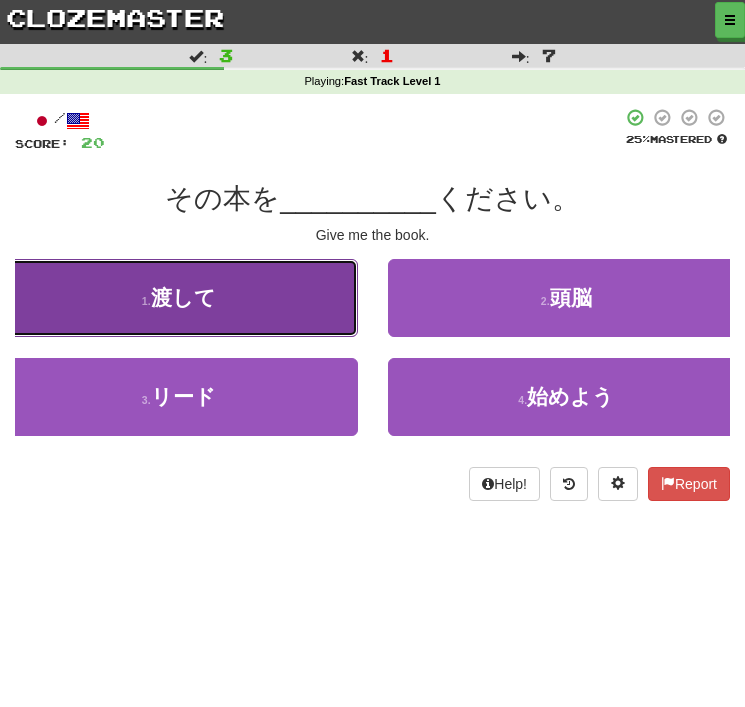 click on "1 .  渡して" at bounding box center [179, 298] 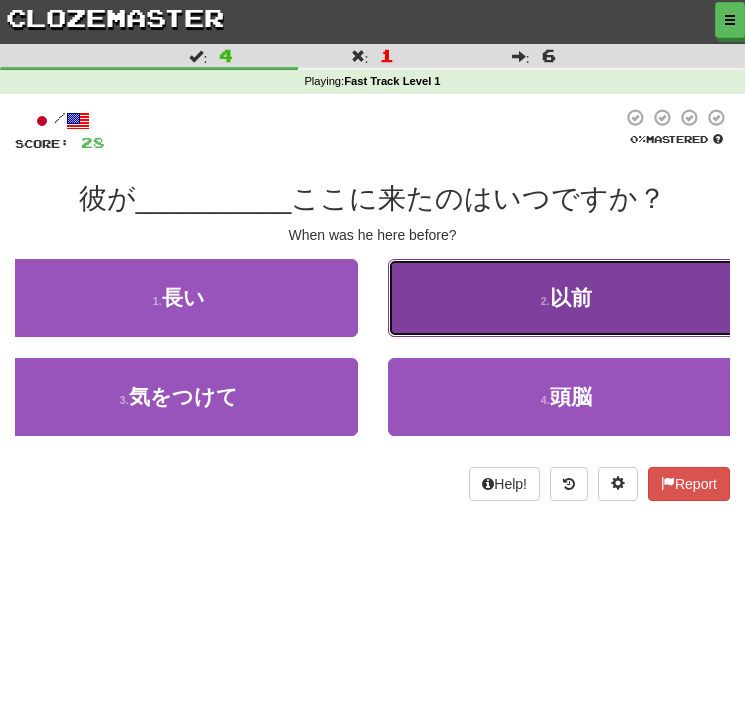 click on "2 .  以前" at bounding box center (567, 298) 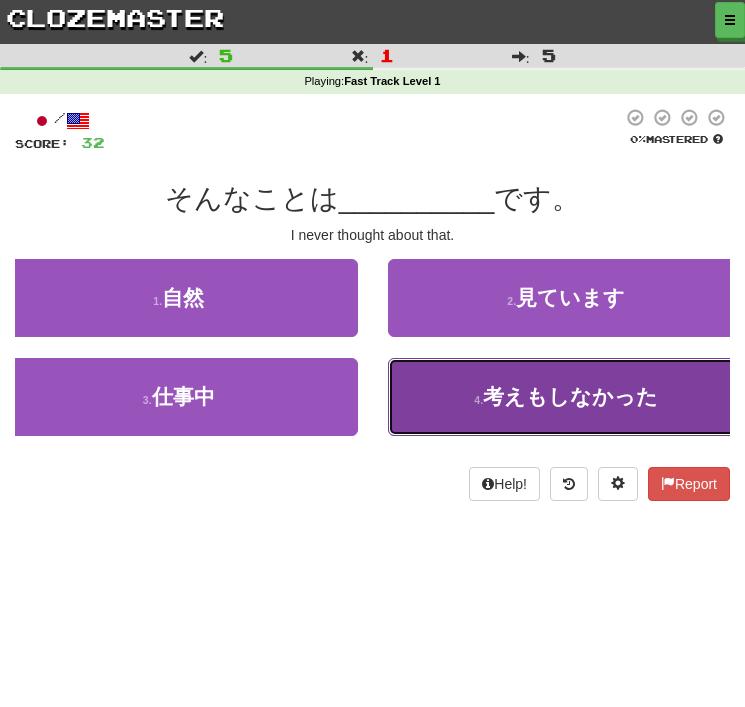 click on "考えもしなかった" at bounding box center (570, 396) 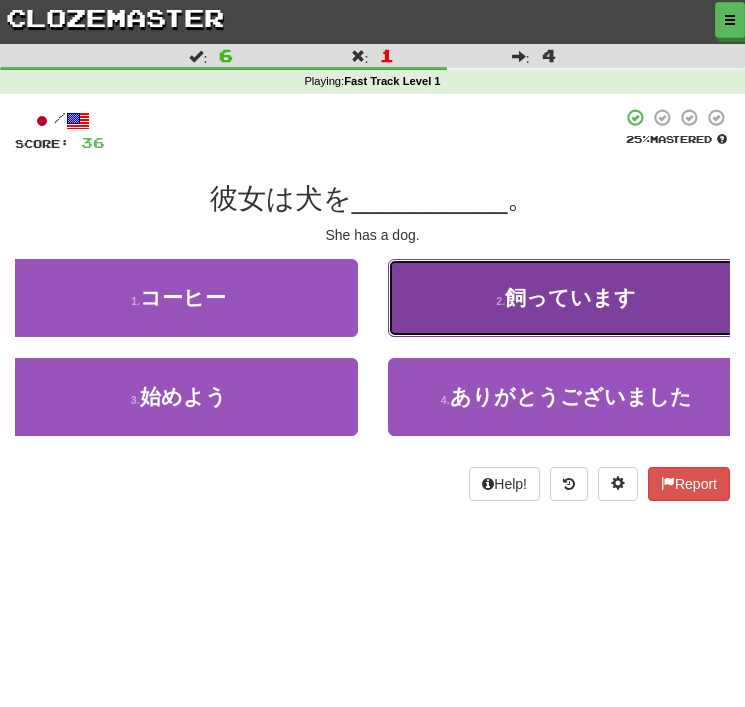 click on "2 .  飼っています" at bounding box center [567, 298] 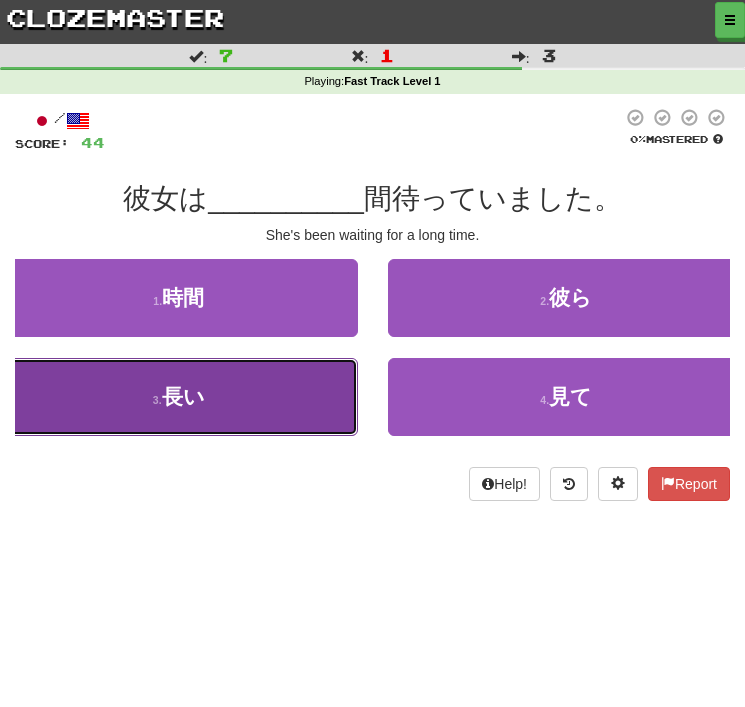 click on "3 .  長い" at bounding box center [179, 397] 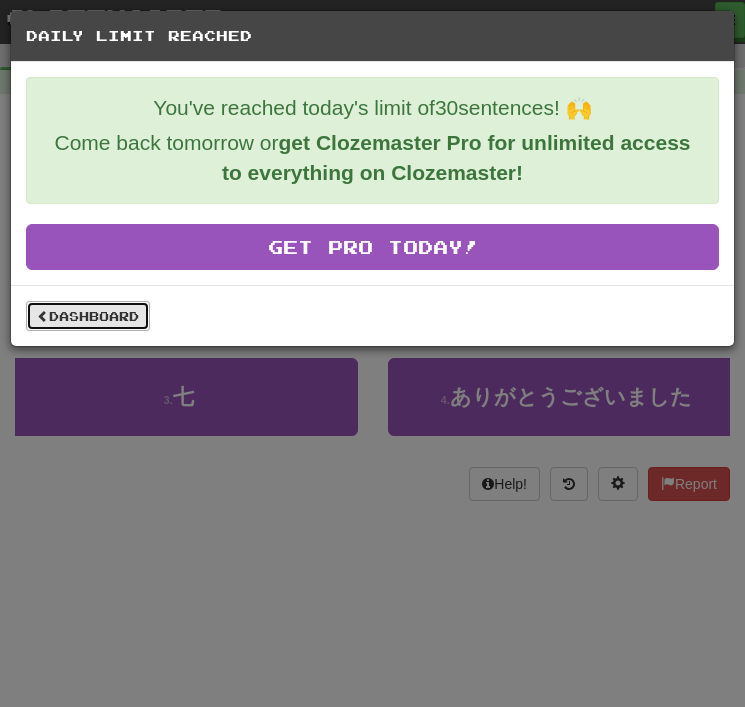 click on "Dashboard" at bounding box center (88, 316) 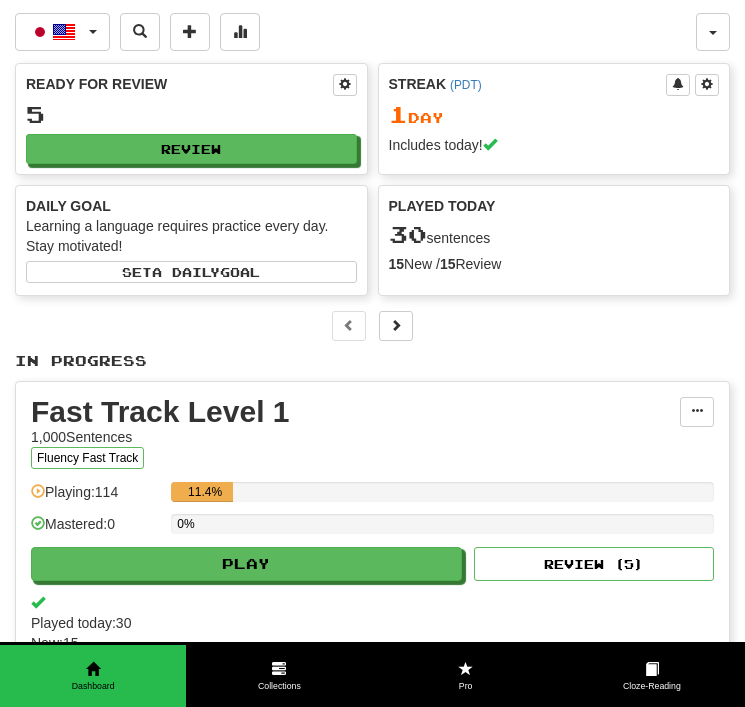 scroll, scrollTop: 0, scrollLeft: 0, axis: both 